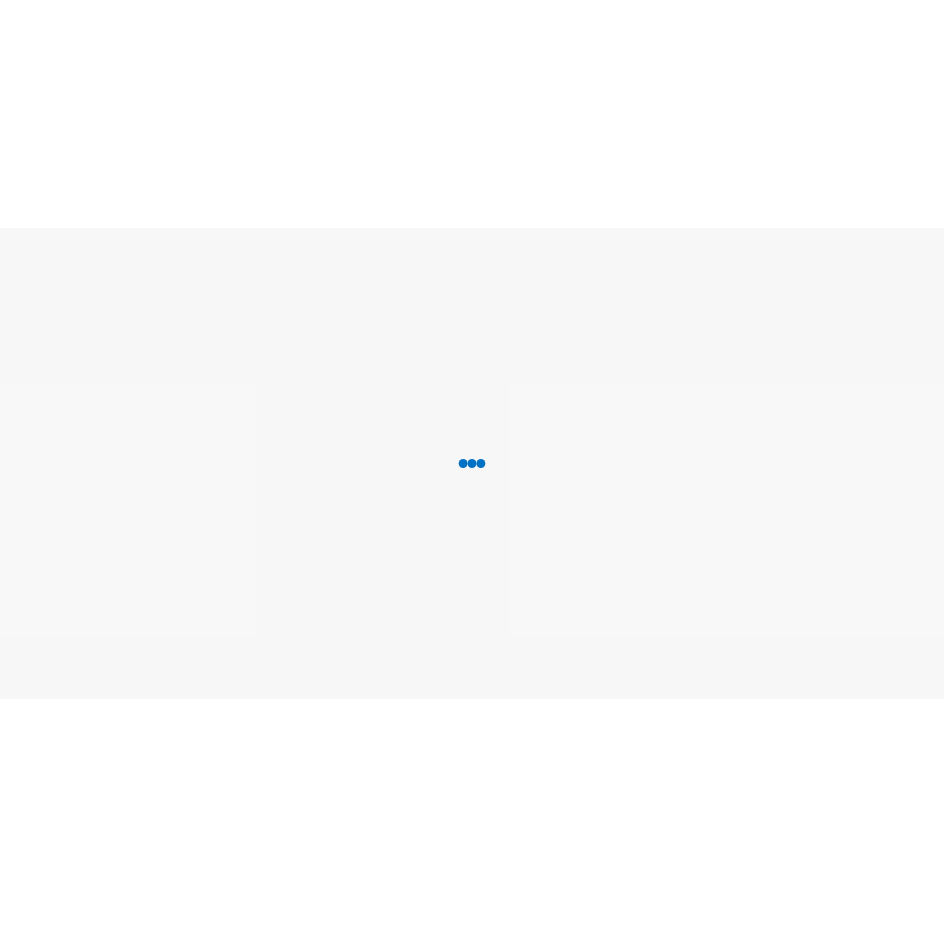 scroll, scrollTop: 0, scrollLeft: 0, axis: both 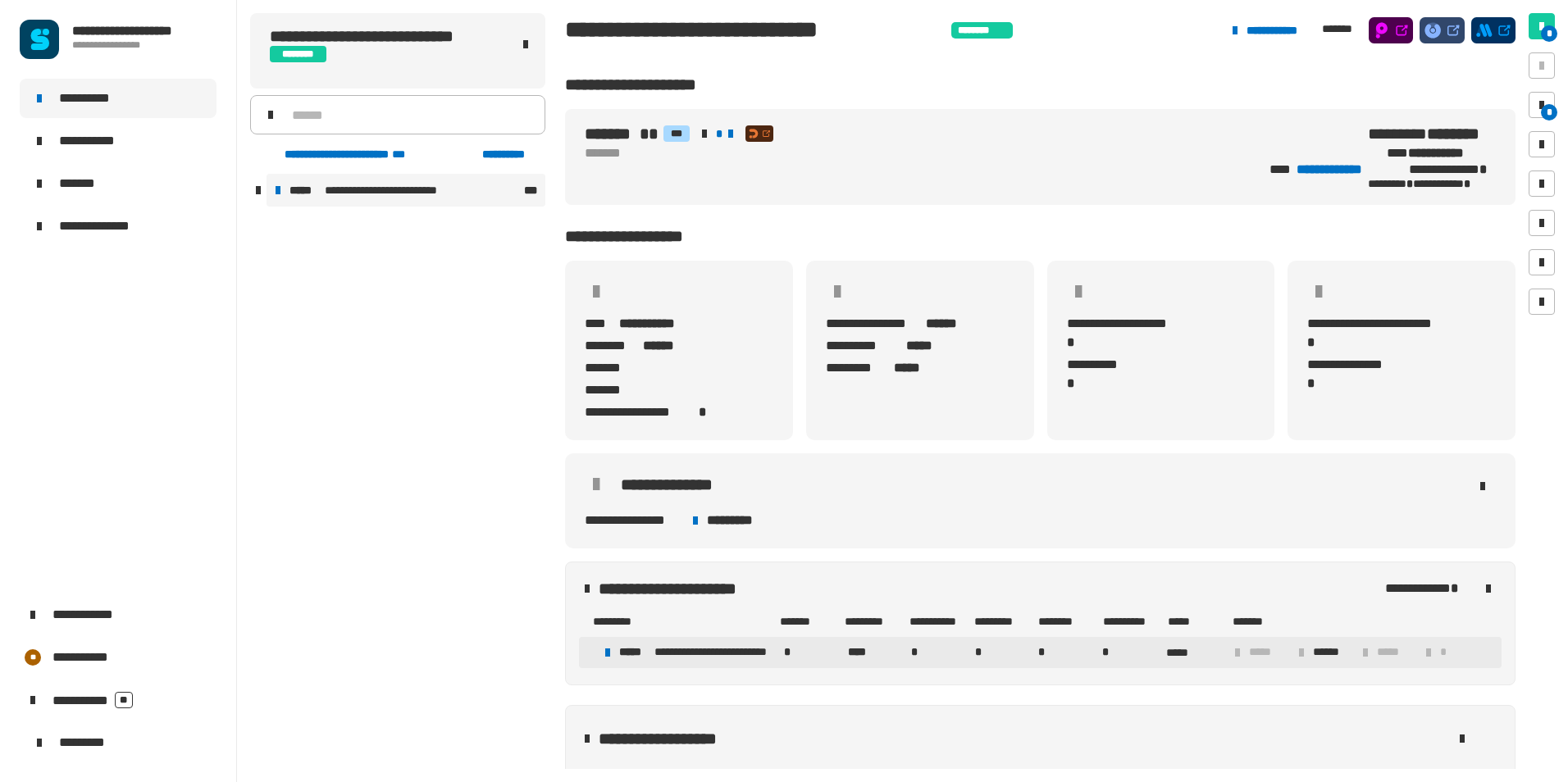 click on "*****" at bounding box center (305, 190) 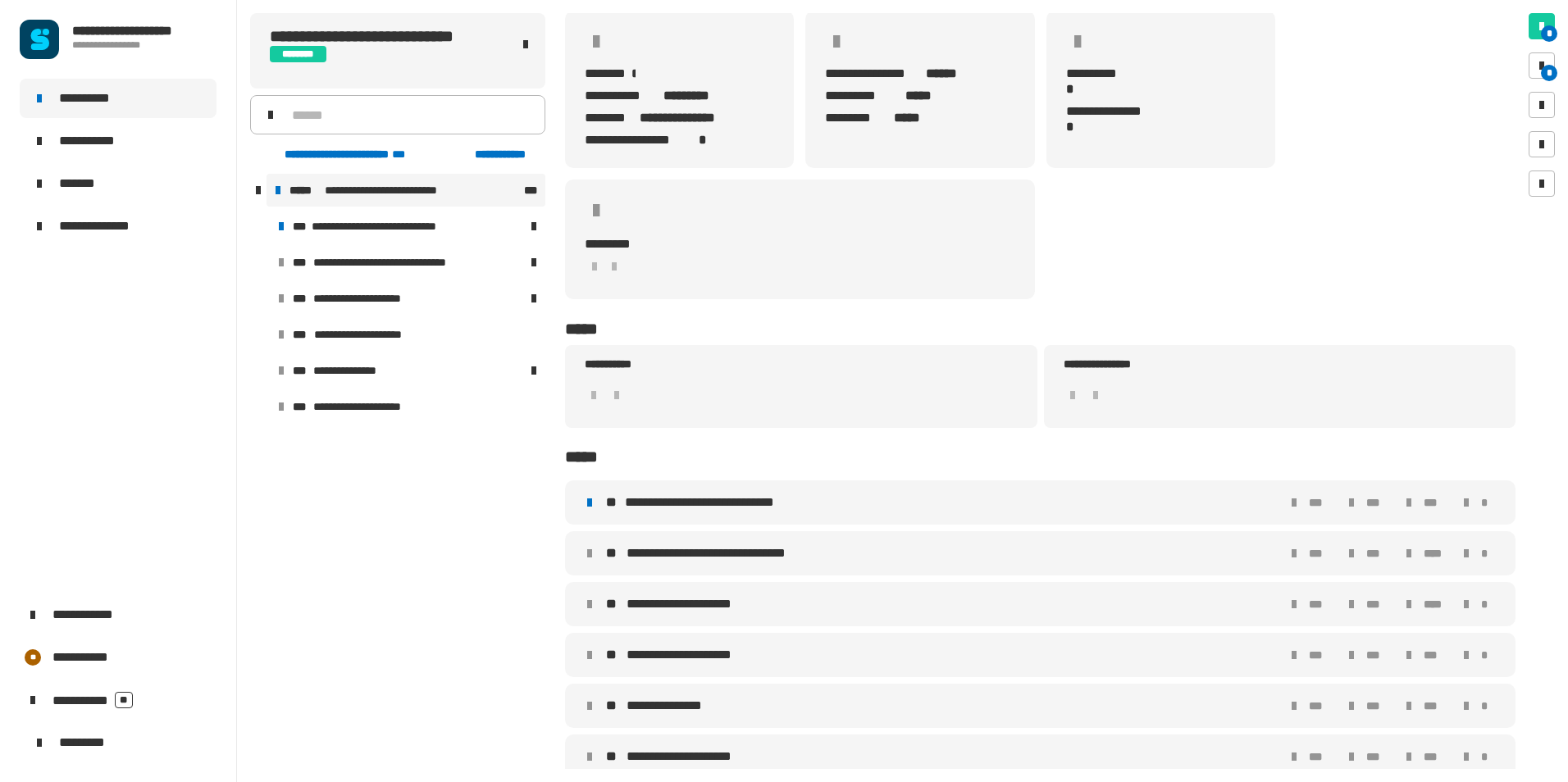scroll, scrollTop: 112, scrollLeft: 0, axis: vertical 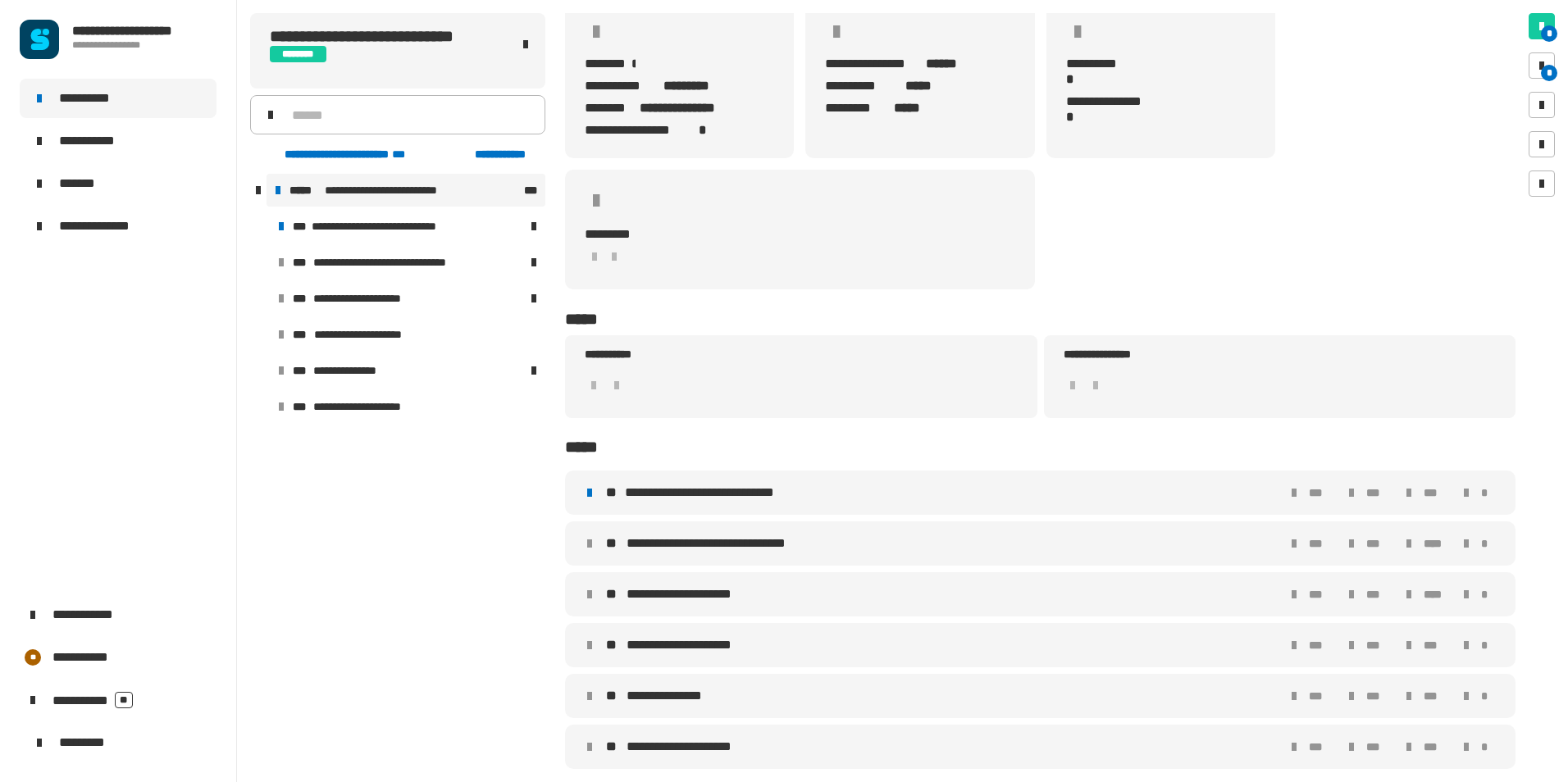 click on "**********" at bounding box center [718, 493] 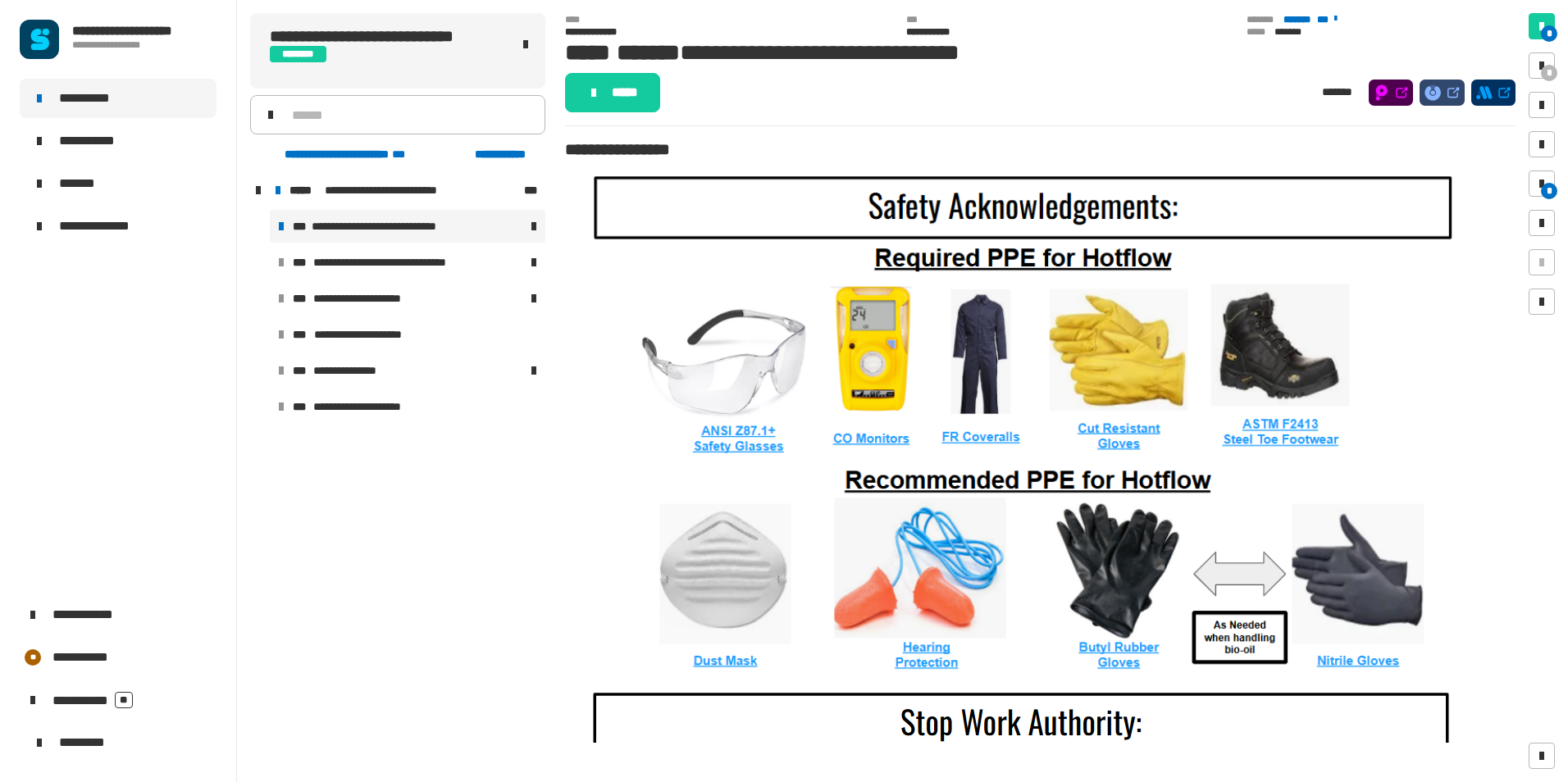 click on "**********" 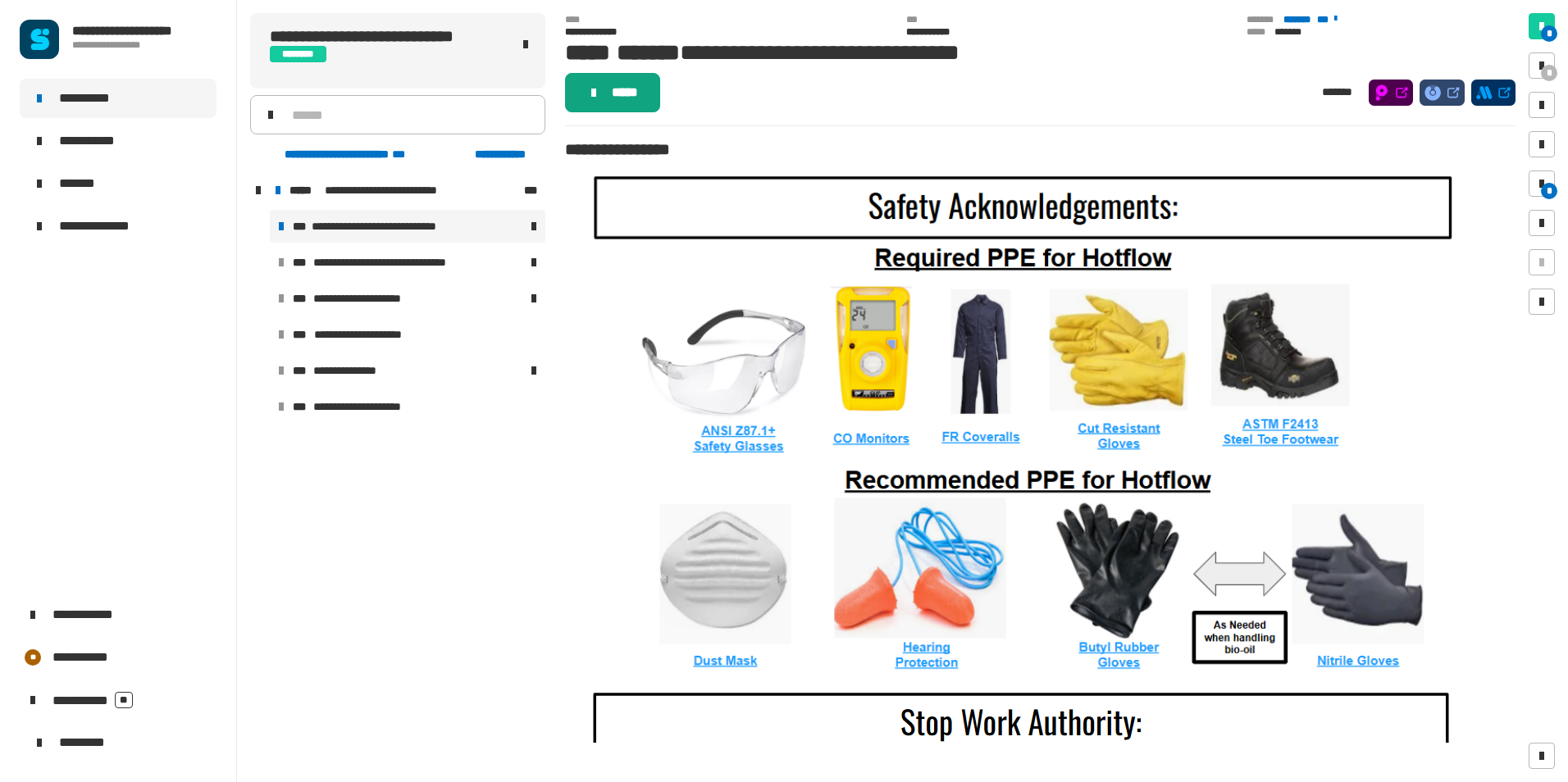 click on "*****" 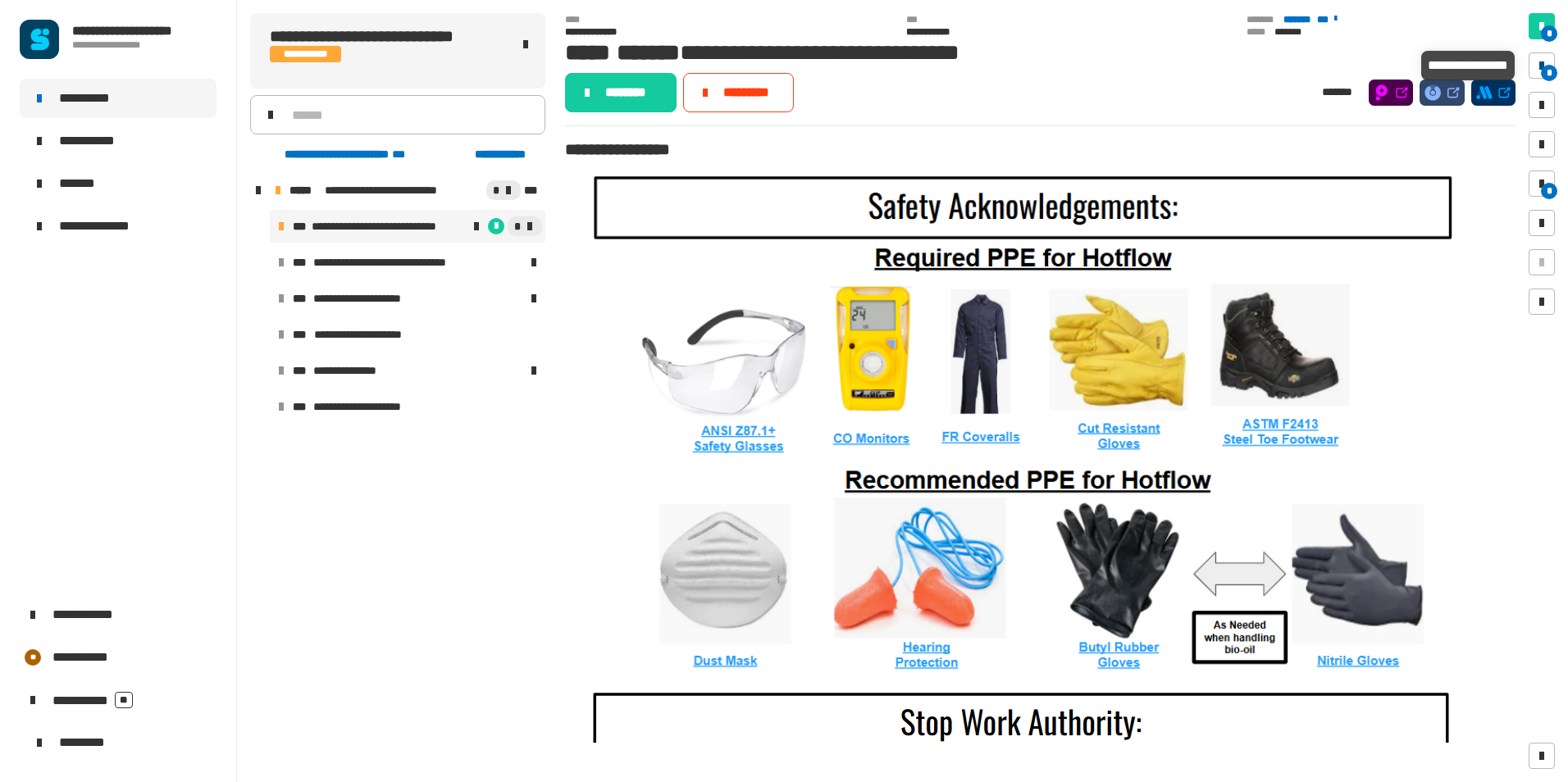click at bounding box center [1542, 66] 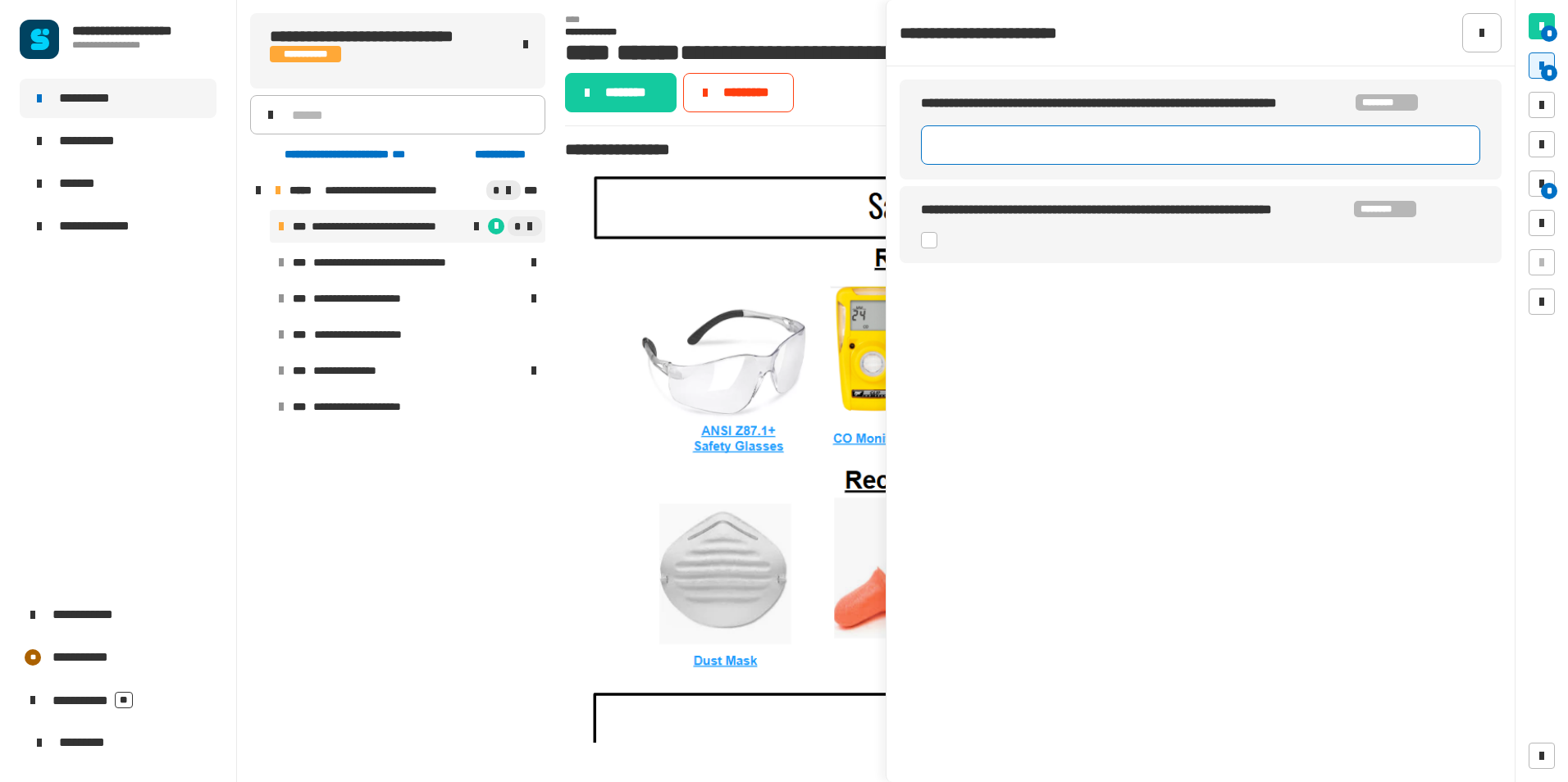 click 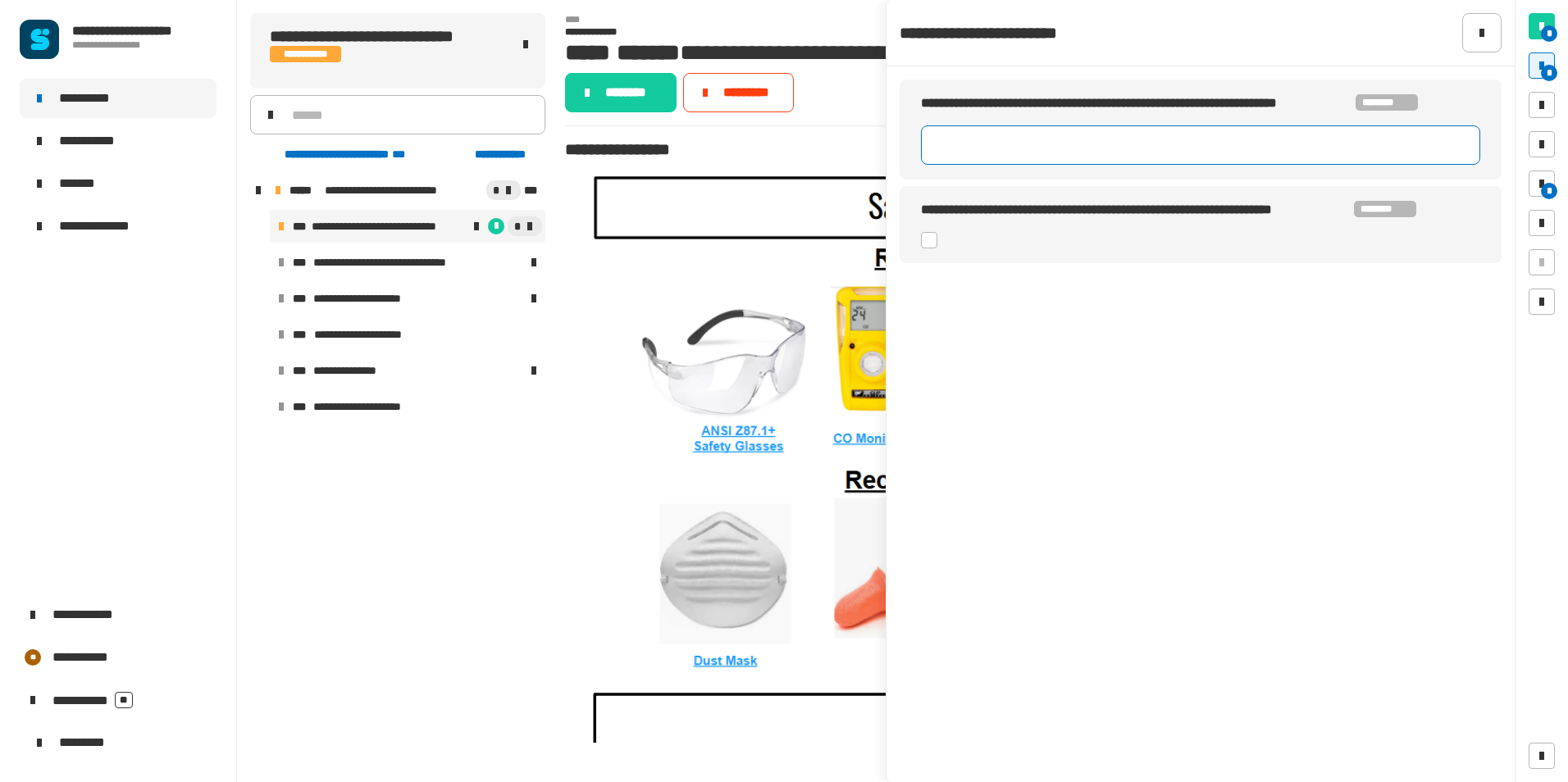 click 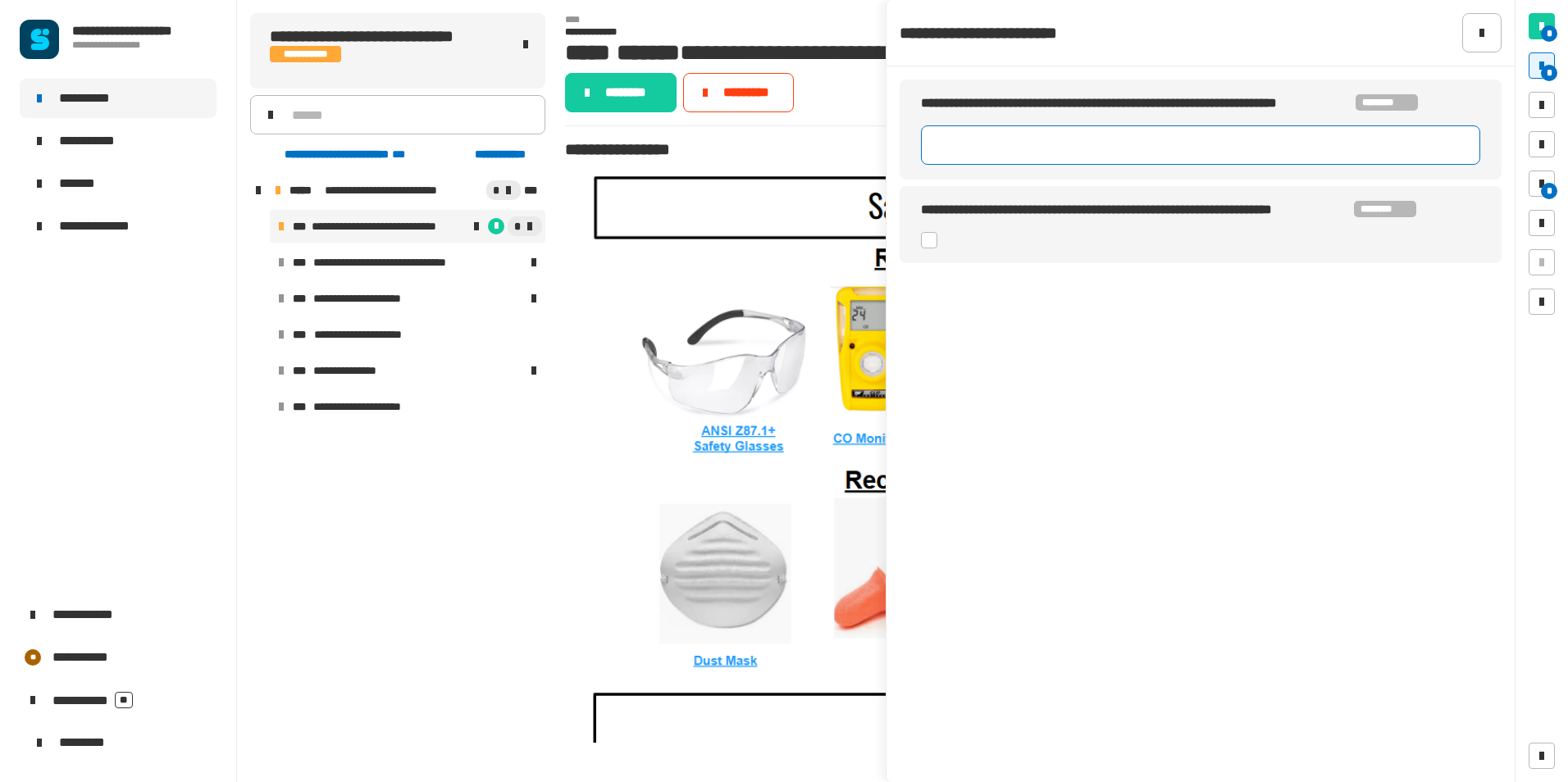 click 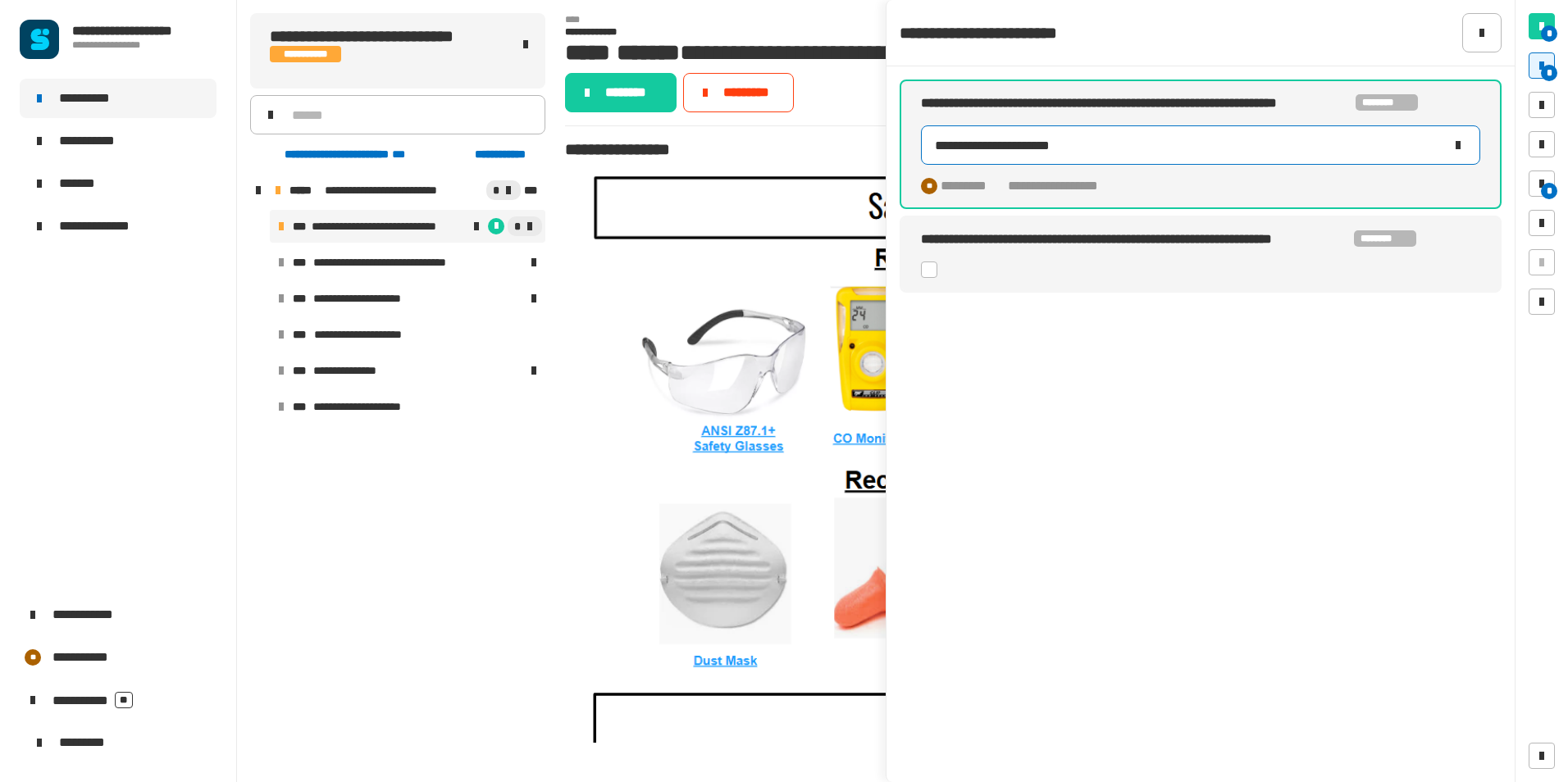 type on "**********" 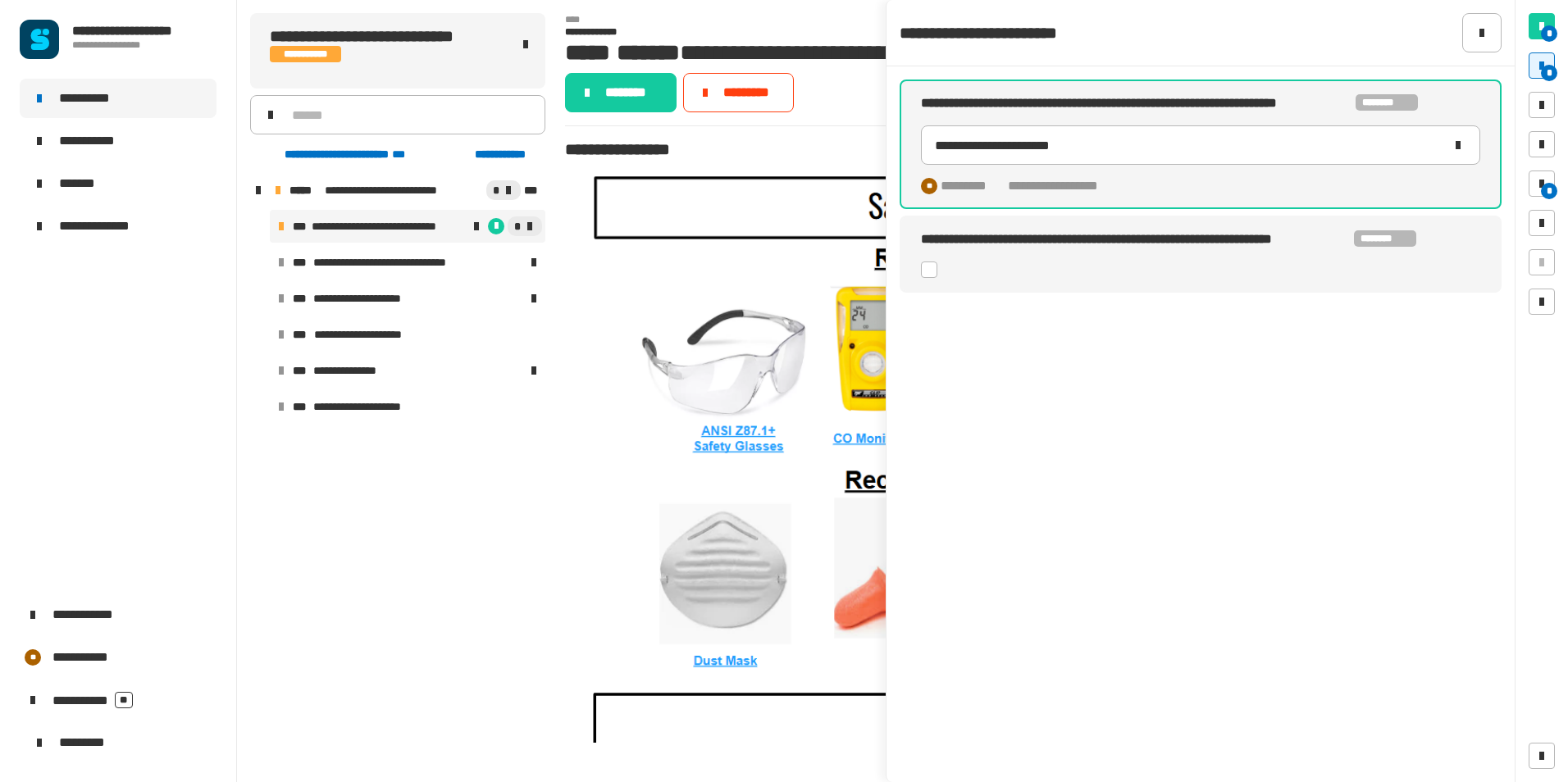 click 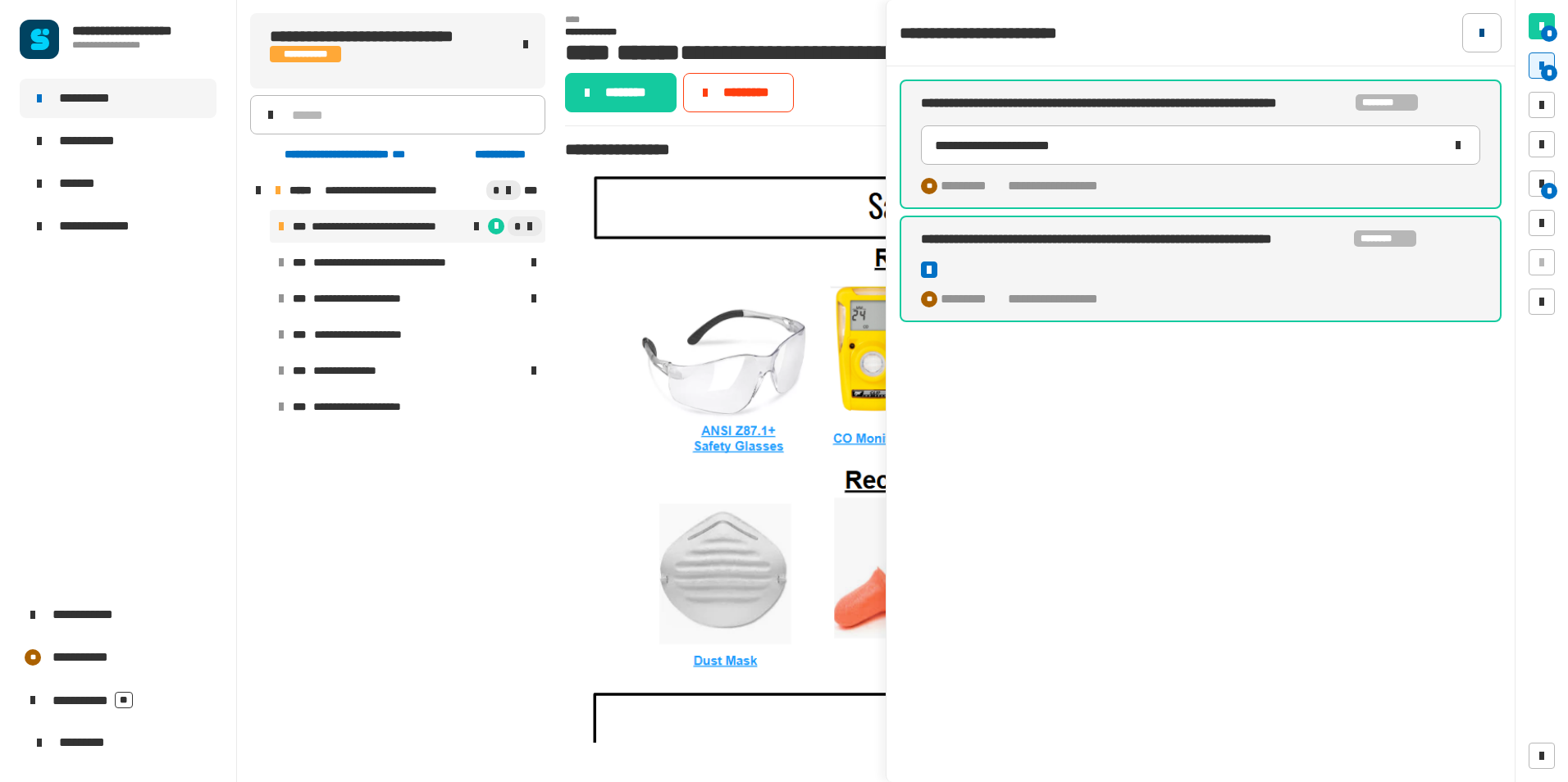 click 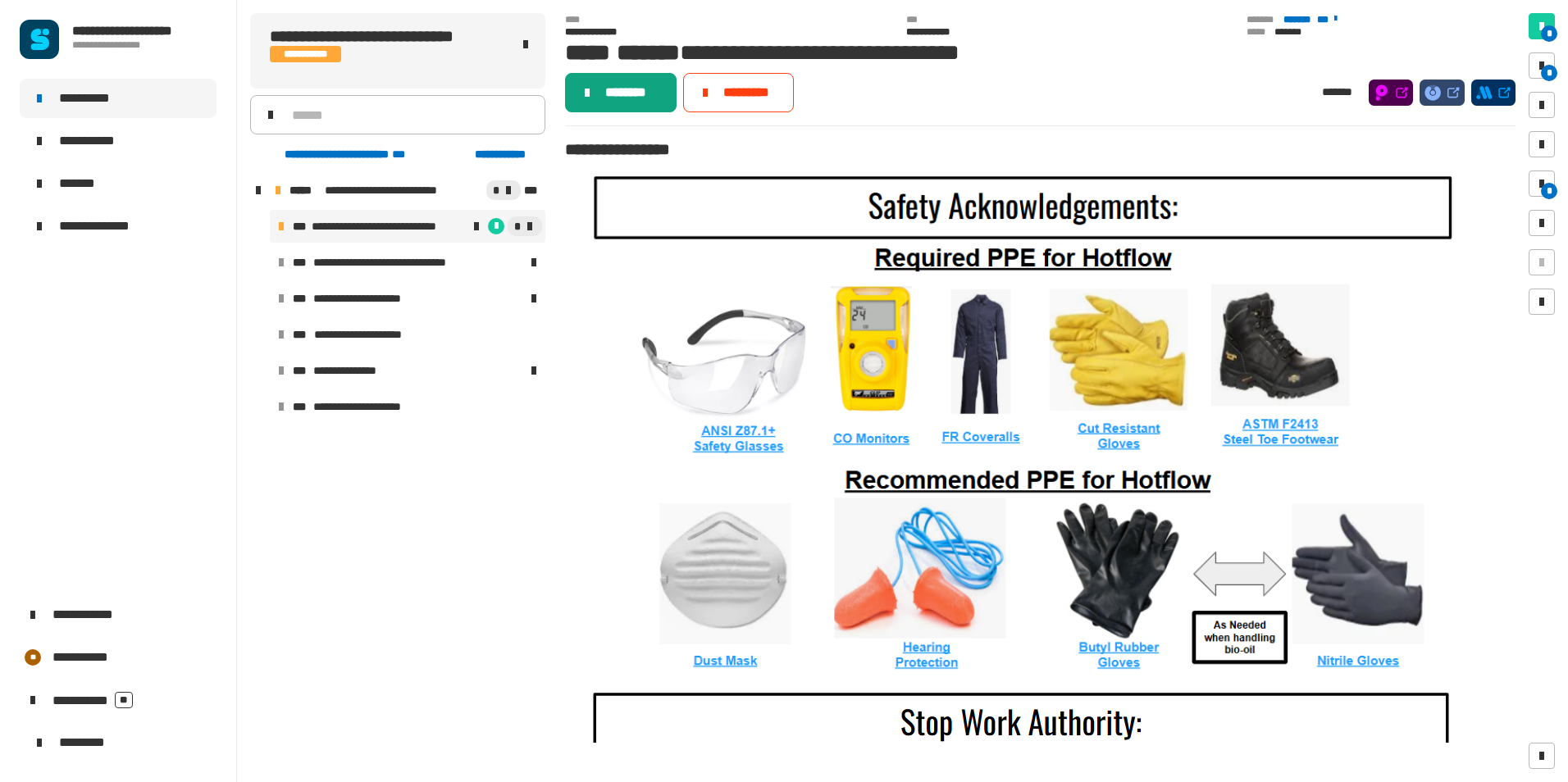 click on "********" 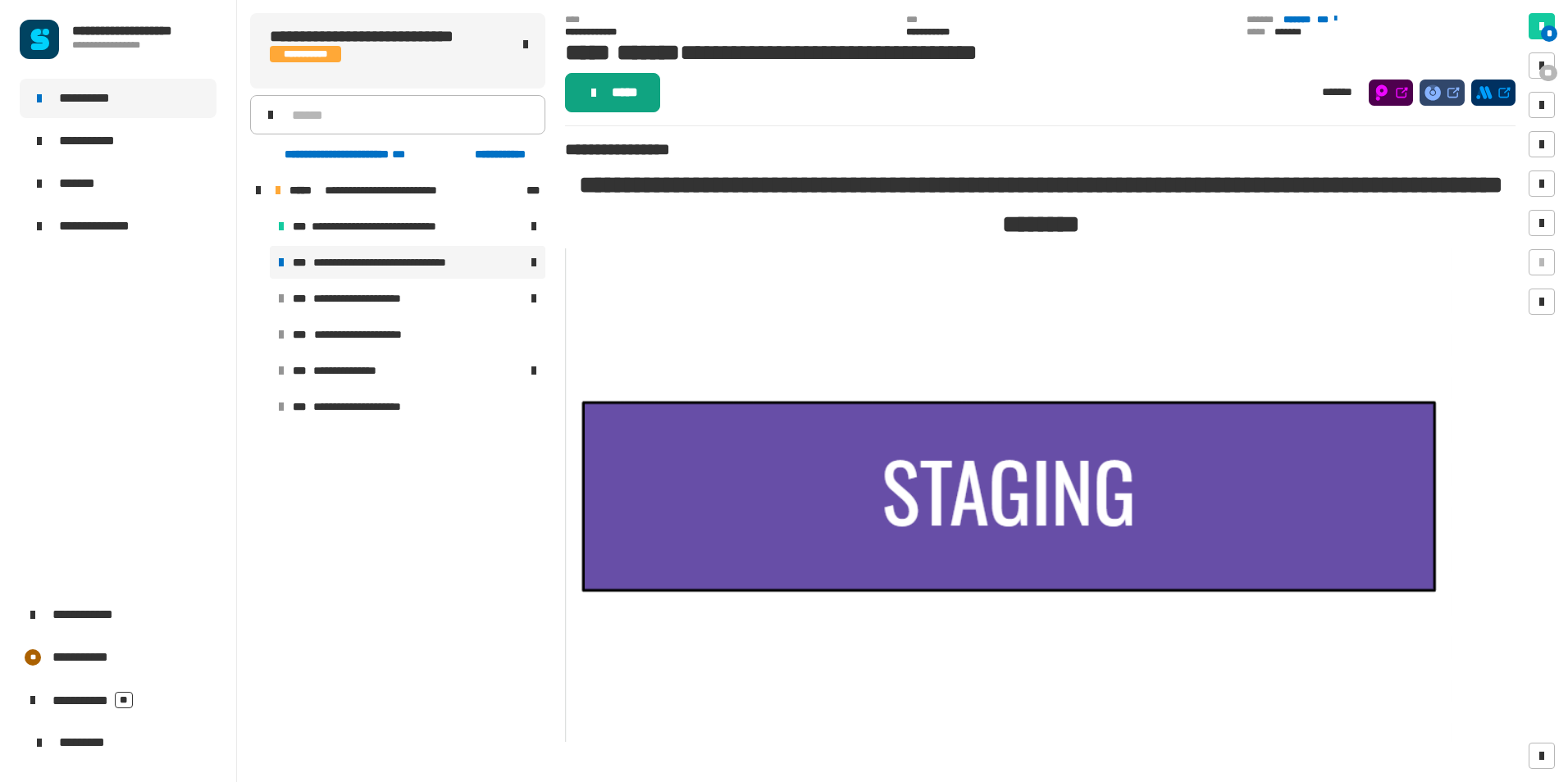 click on "*****" 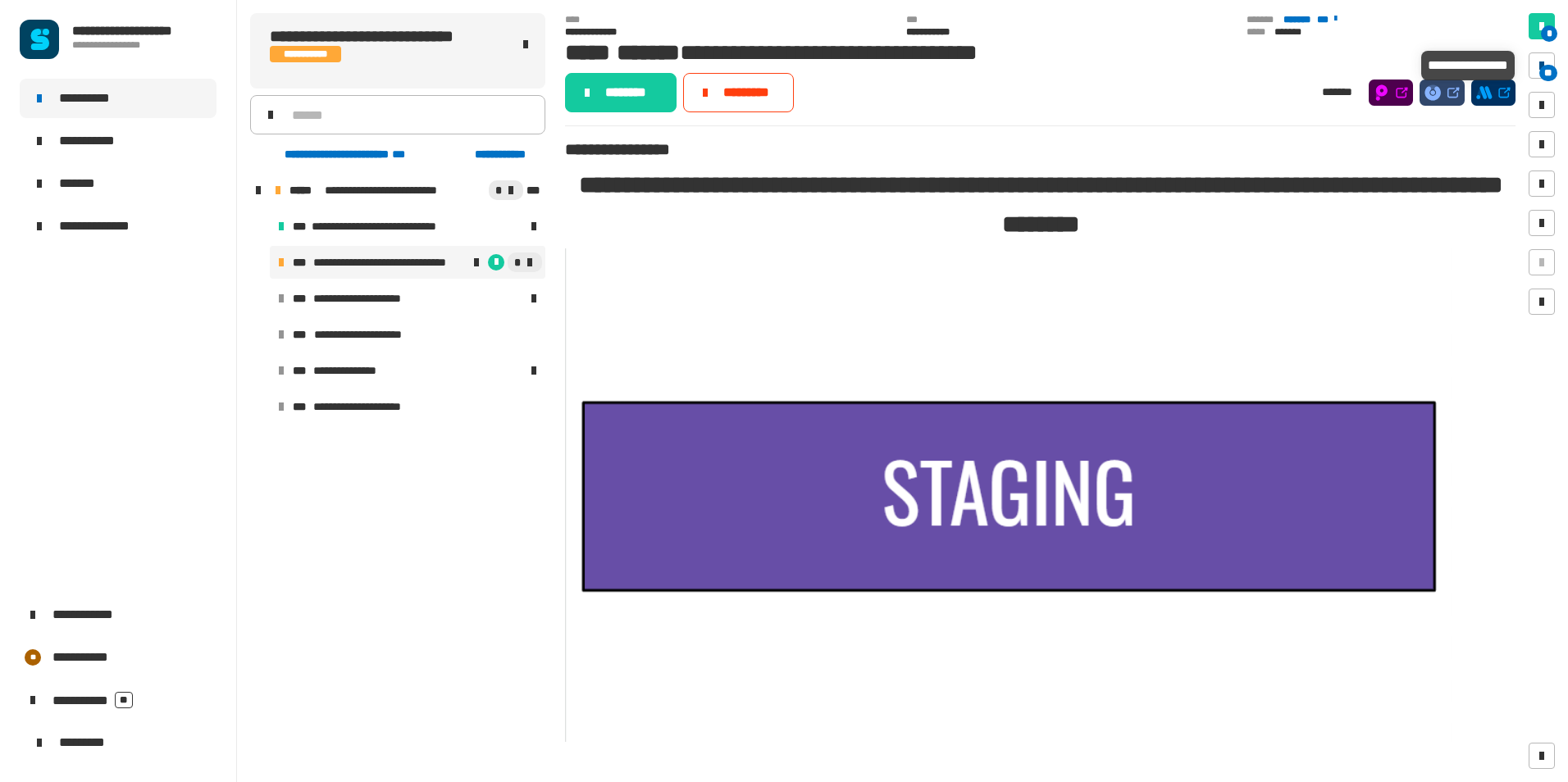 click on "**" at bounding box center (1548, 73) 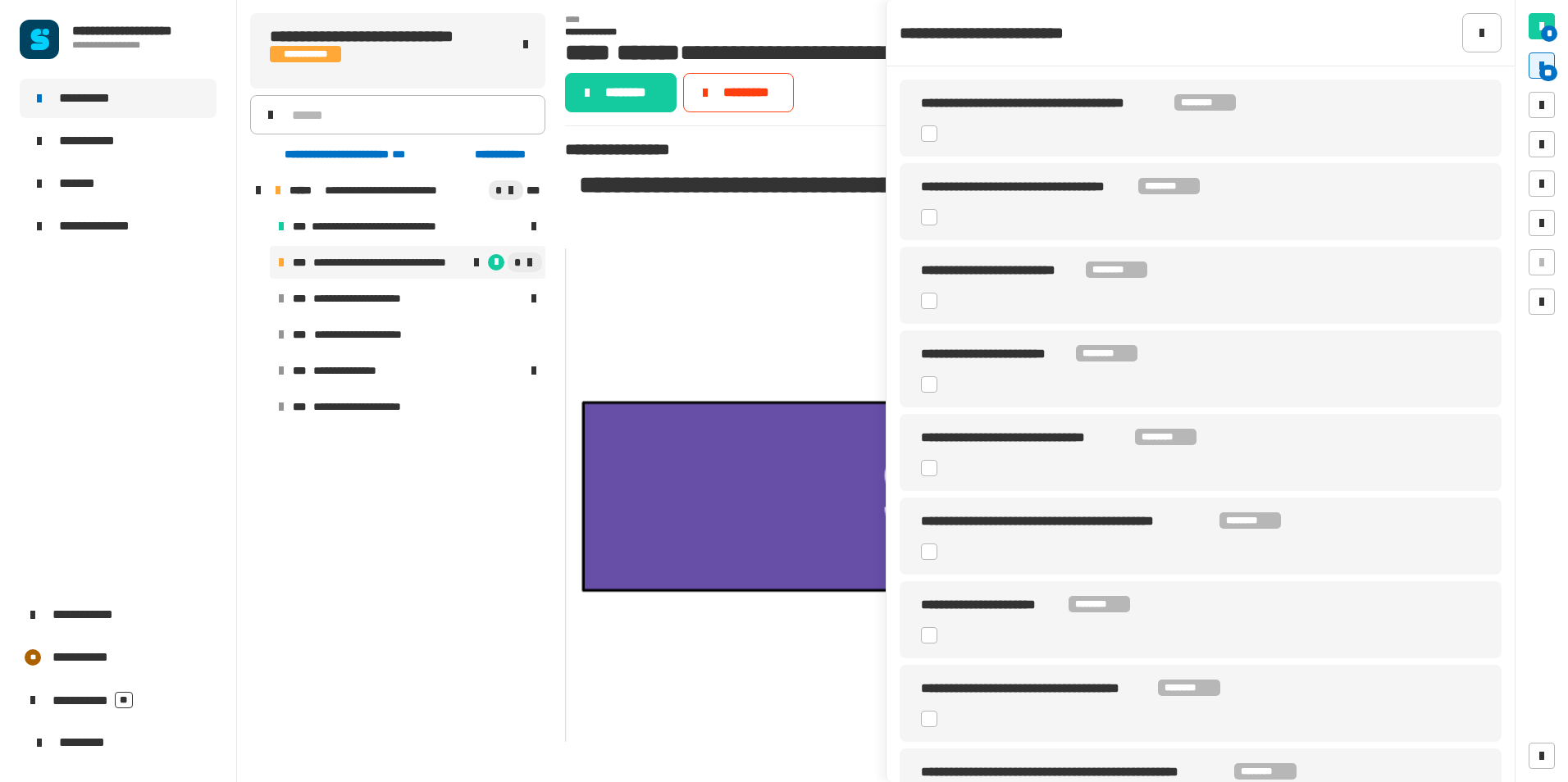 click 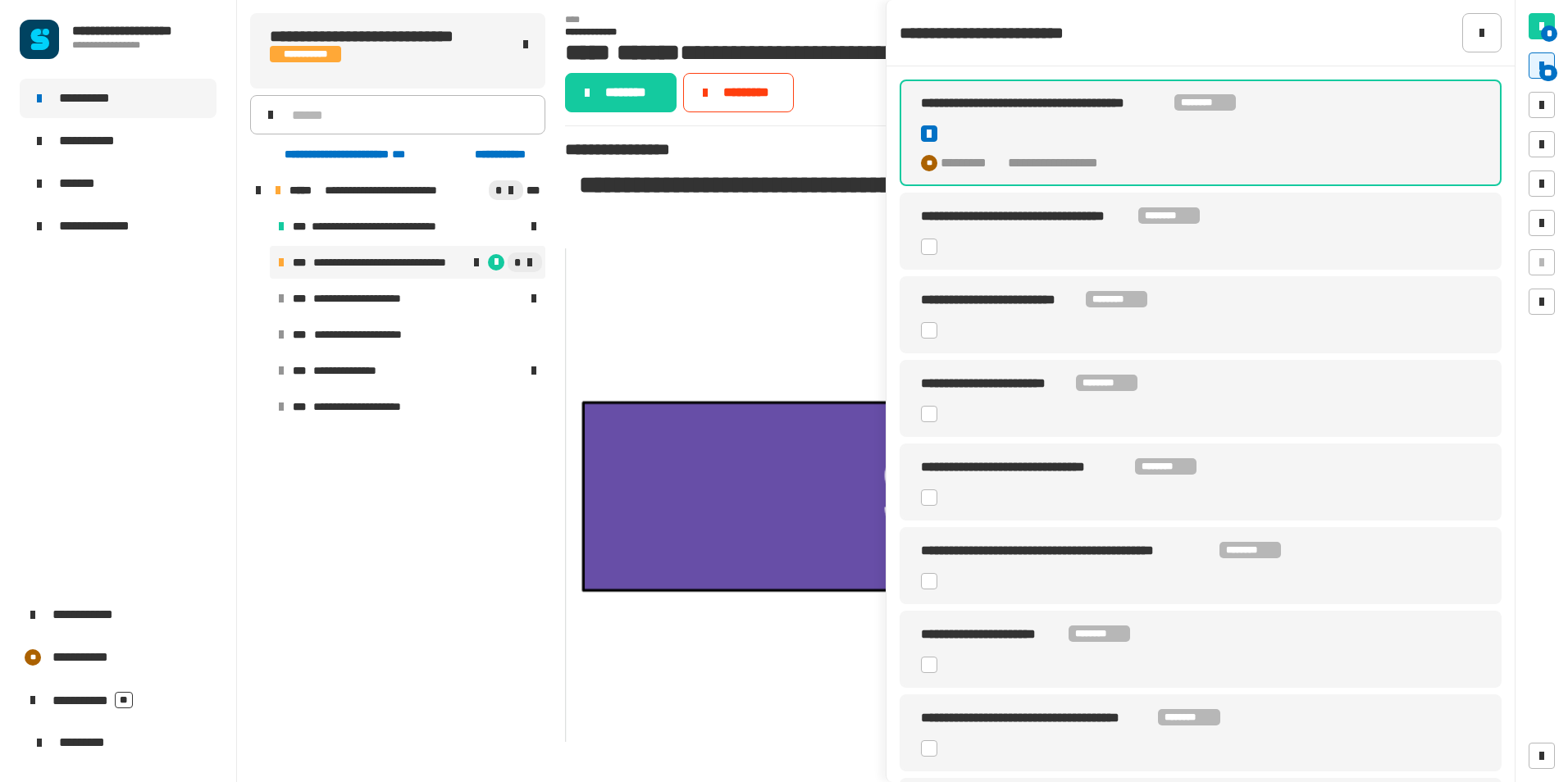 click 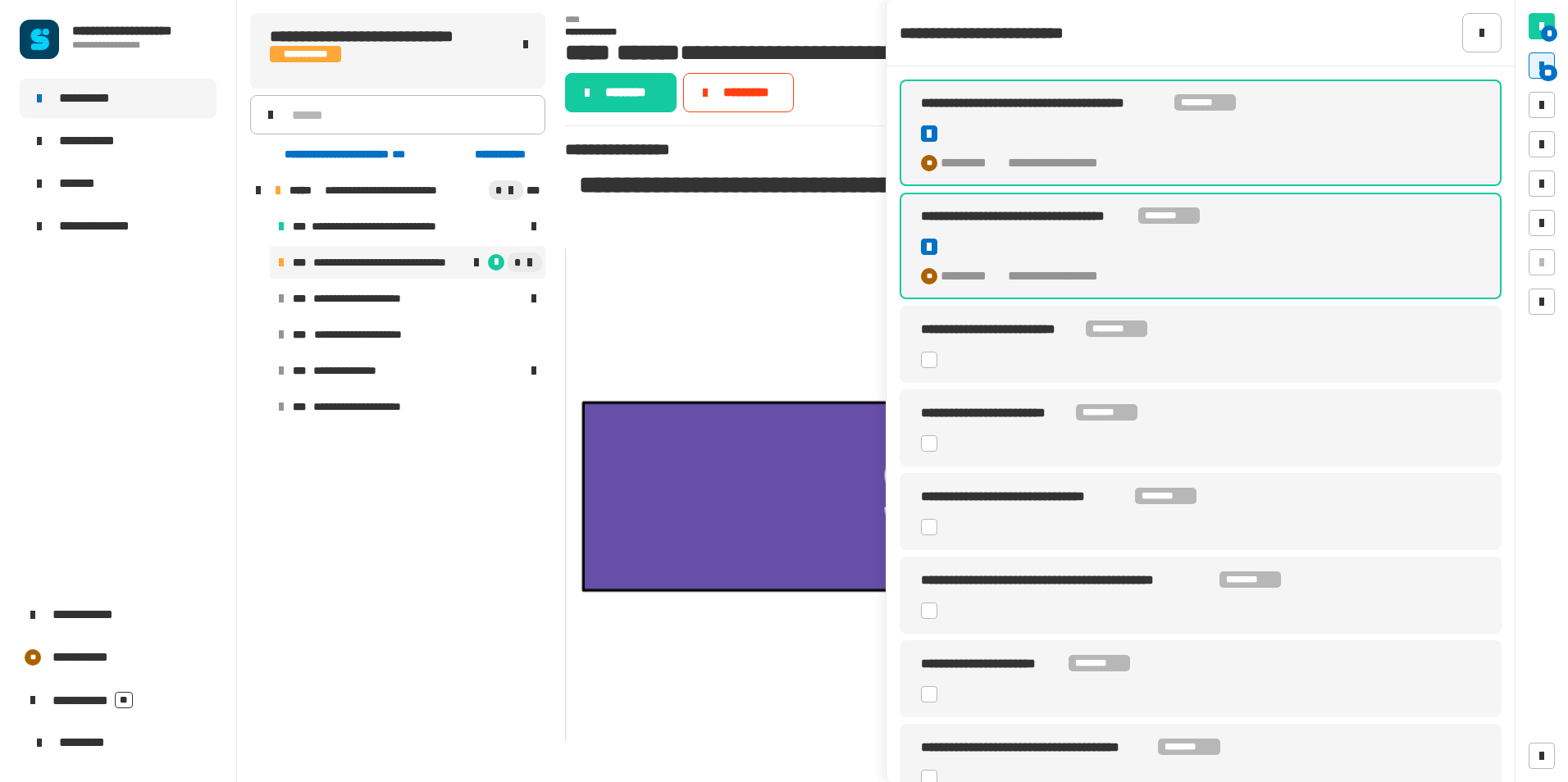 click 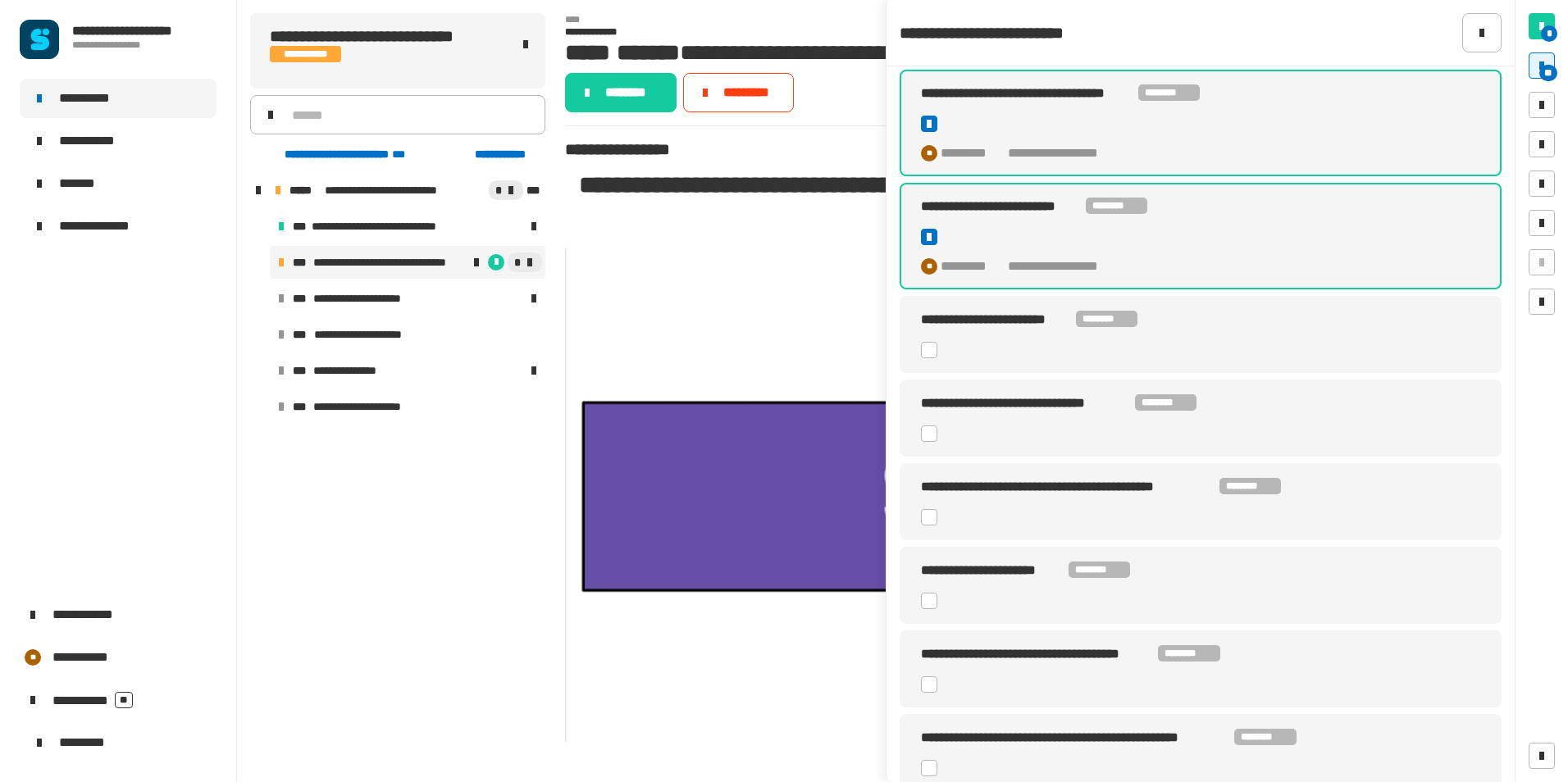 scroll, scrollTop: 164, scrollLeft: 0, axis: vertical 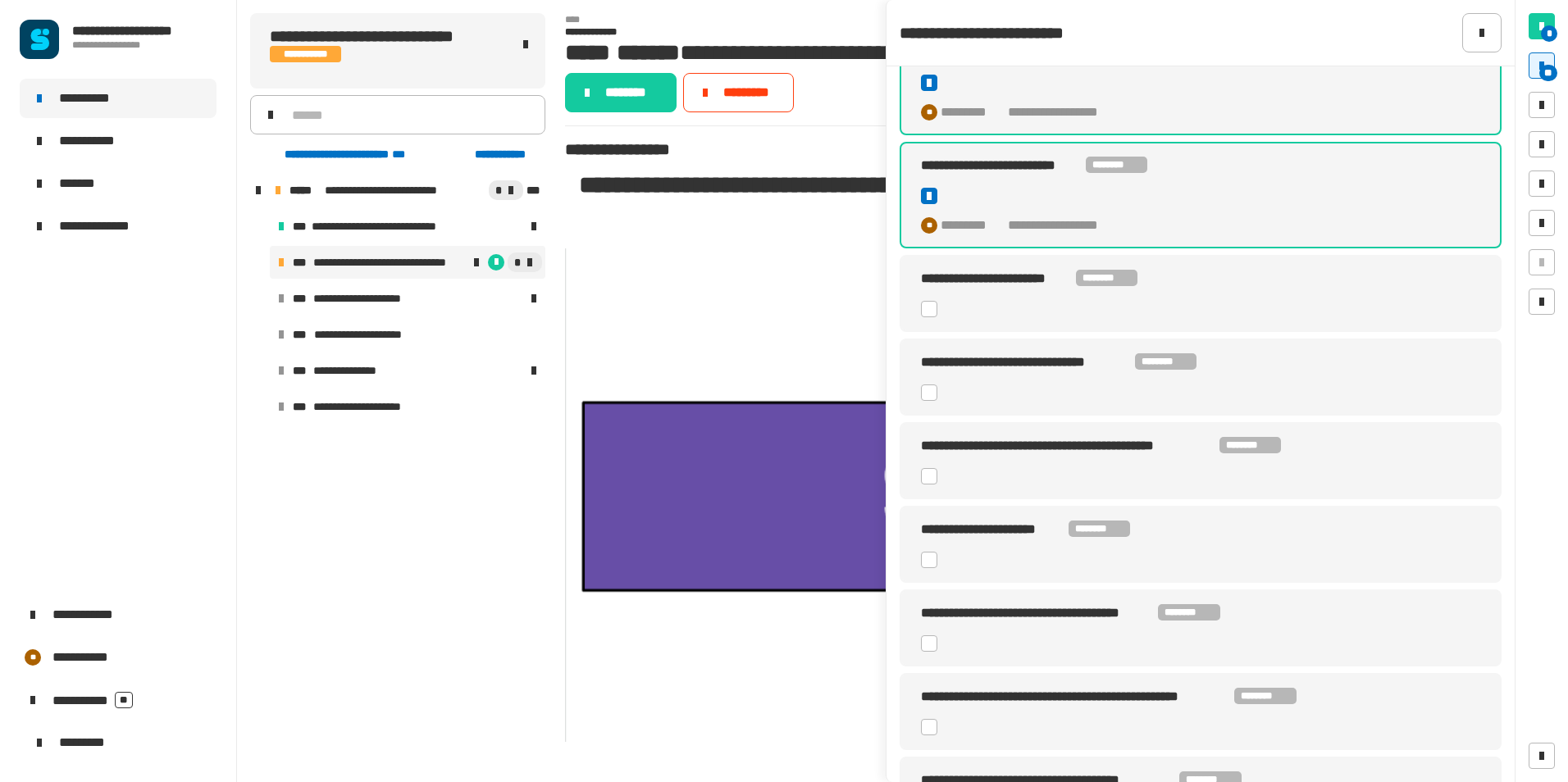 click on "**********" 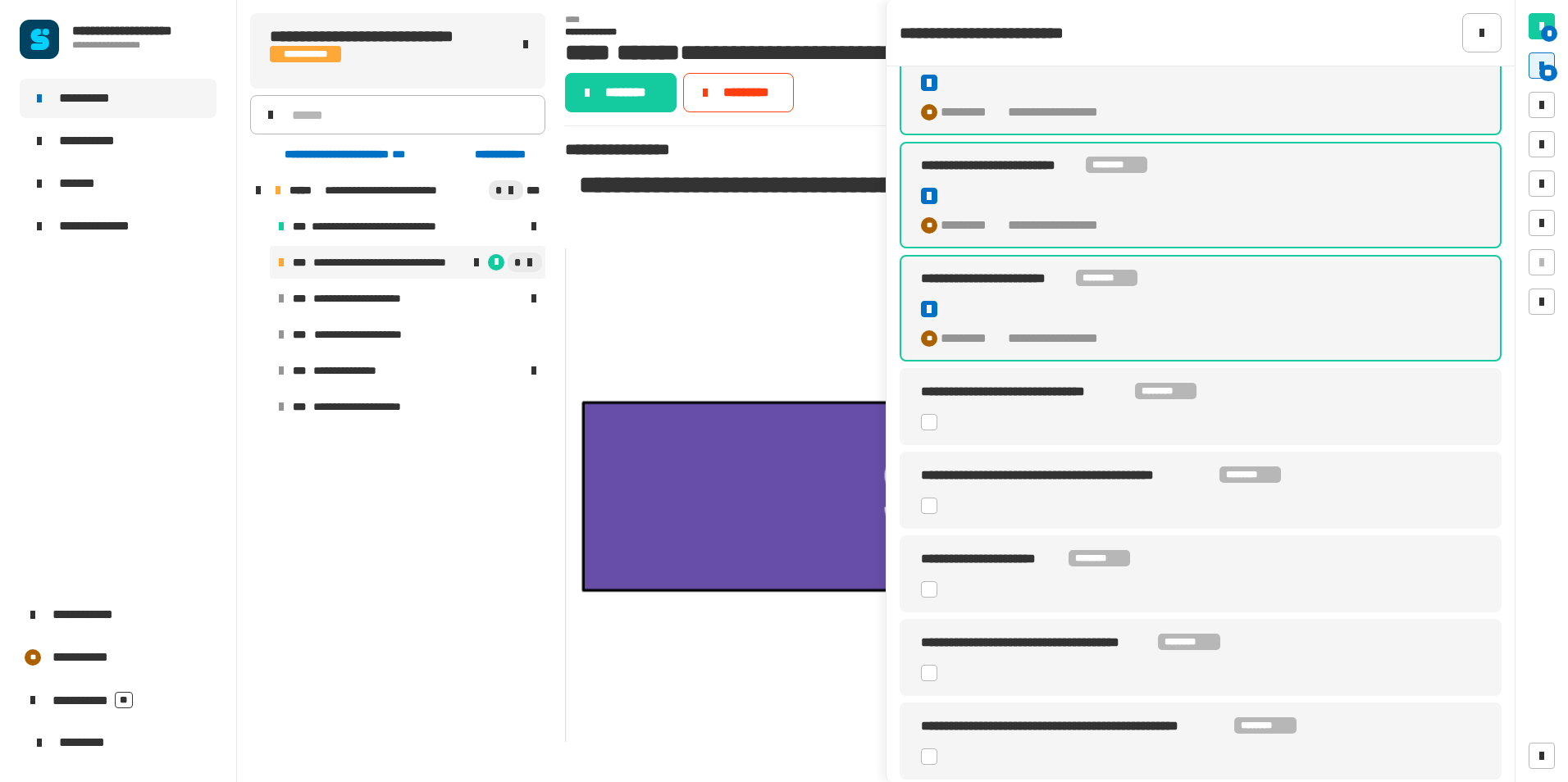click 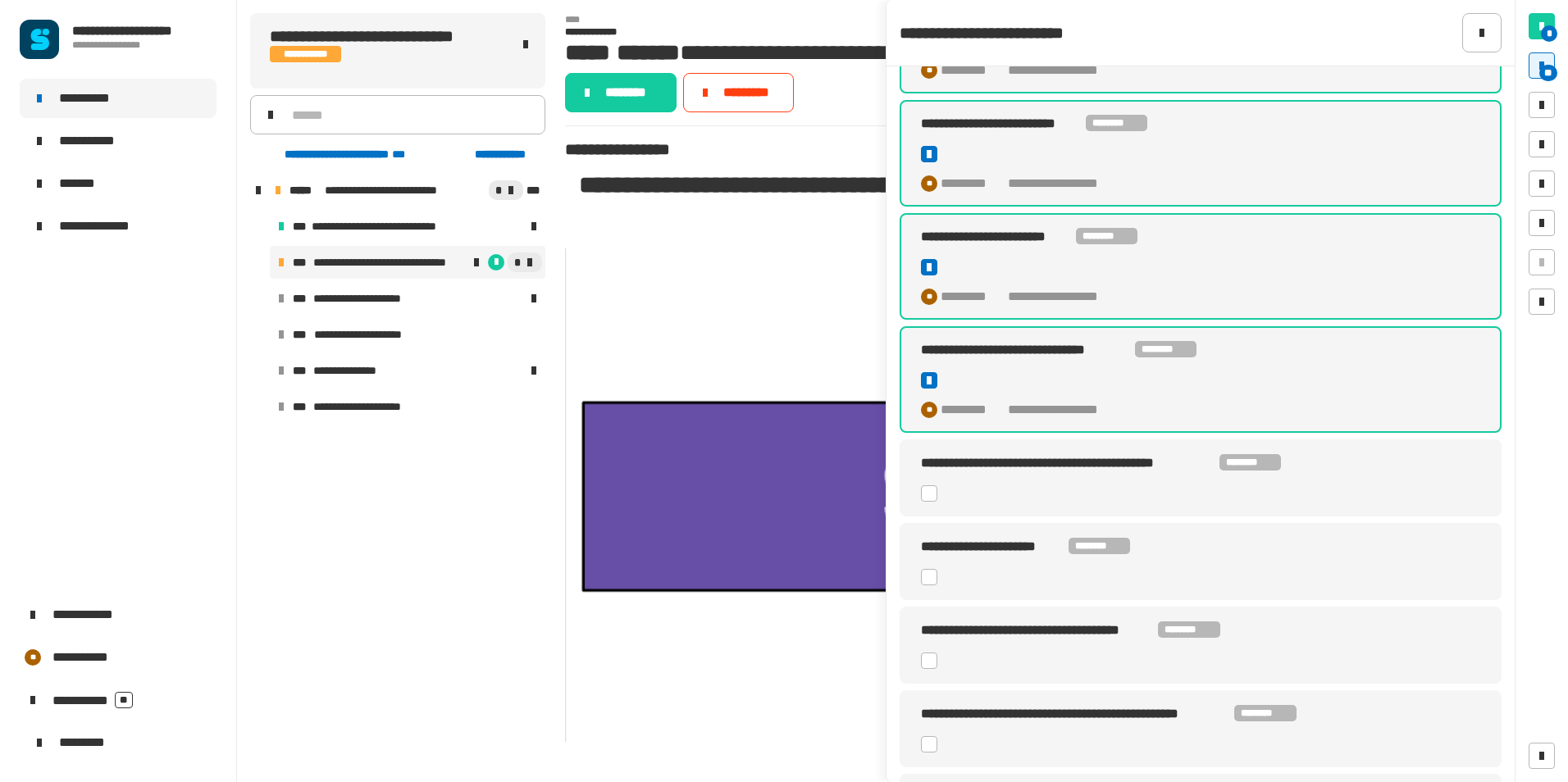 scroll, scrollTop: 246, scrollLeft: 0, axis: vertical 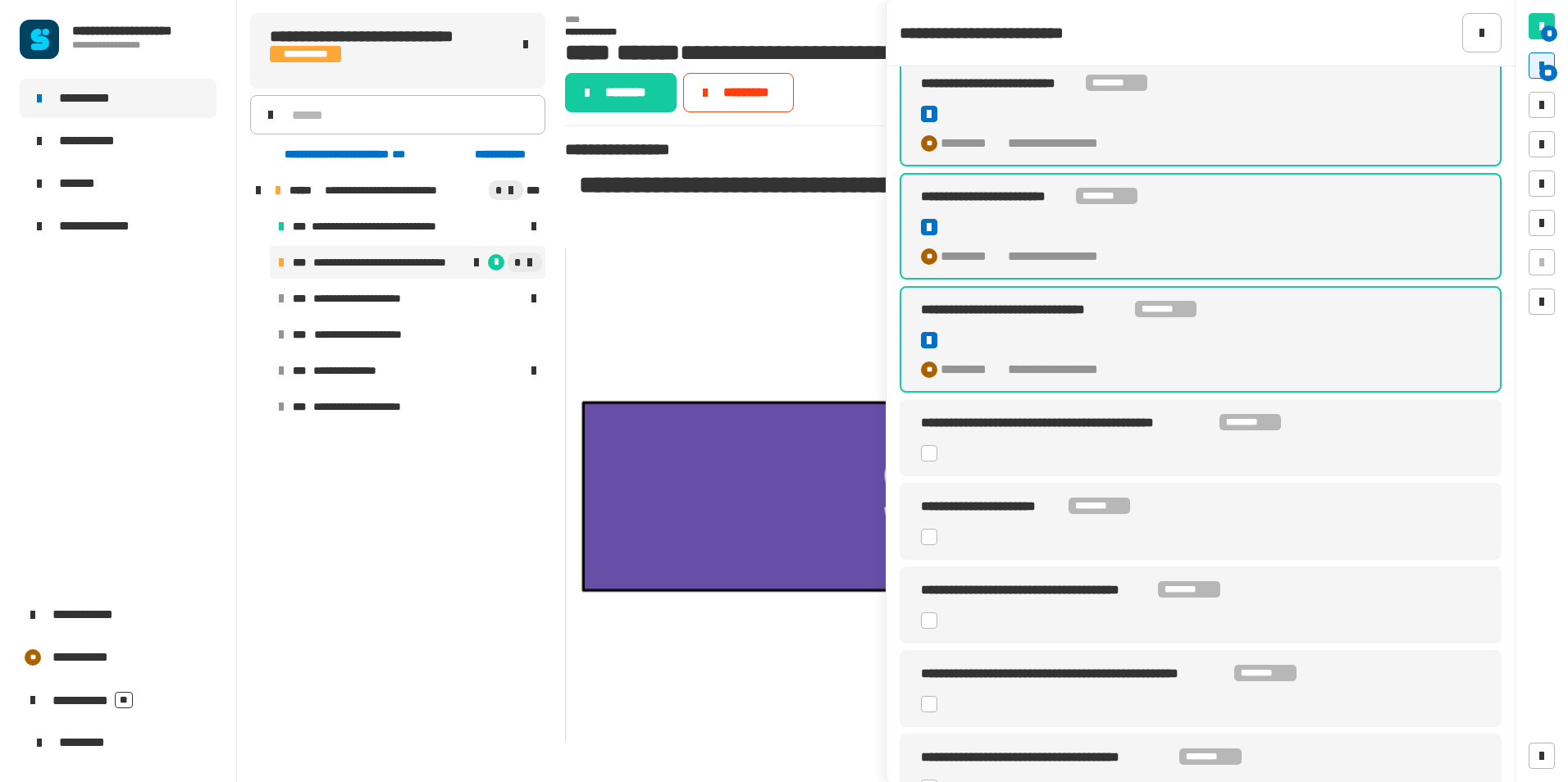 click 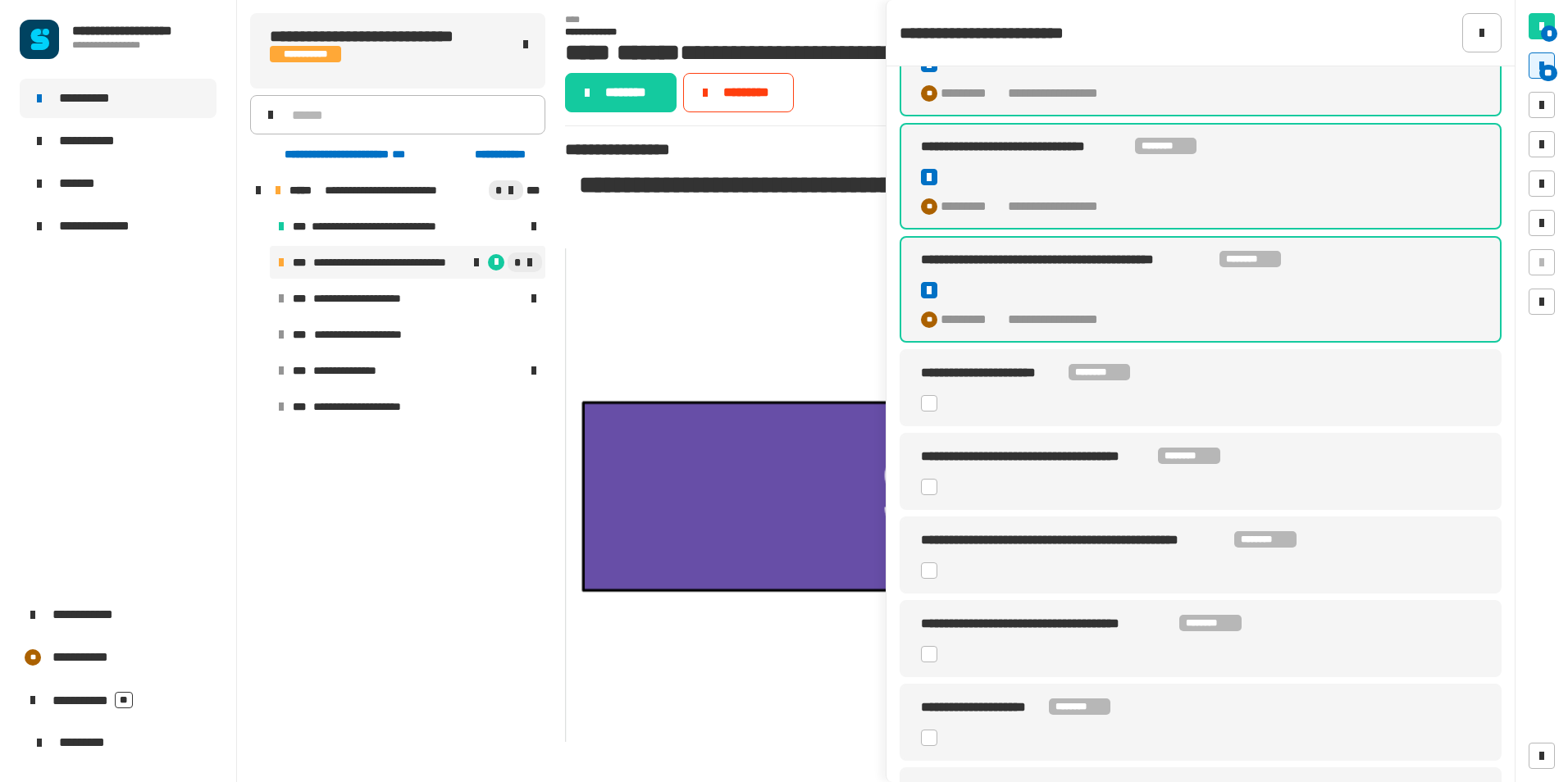 scroll, scrollTop: 410, scrollLeft: 0, axis: vertical 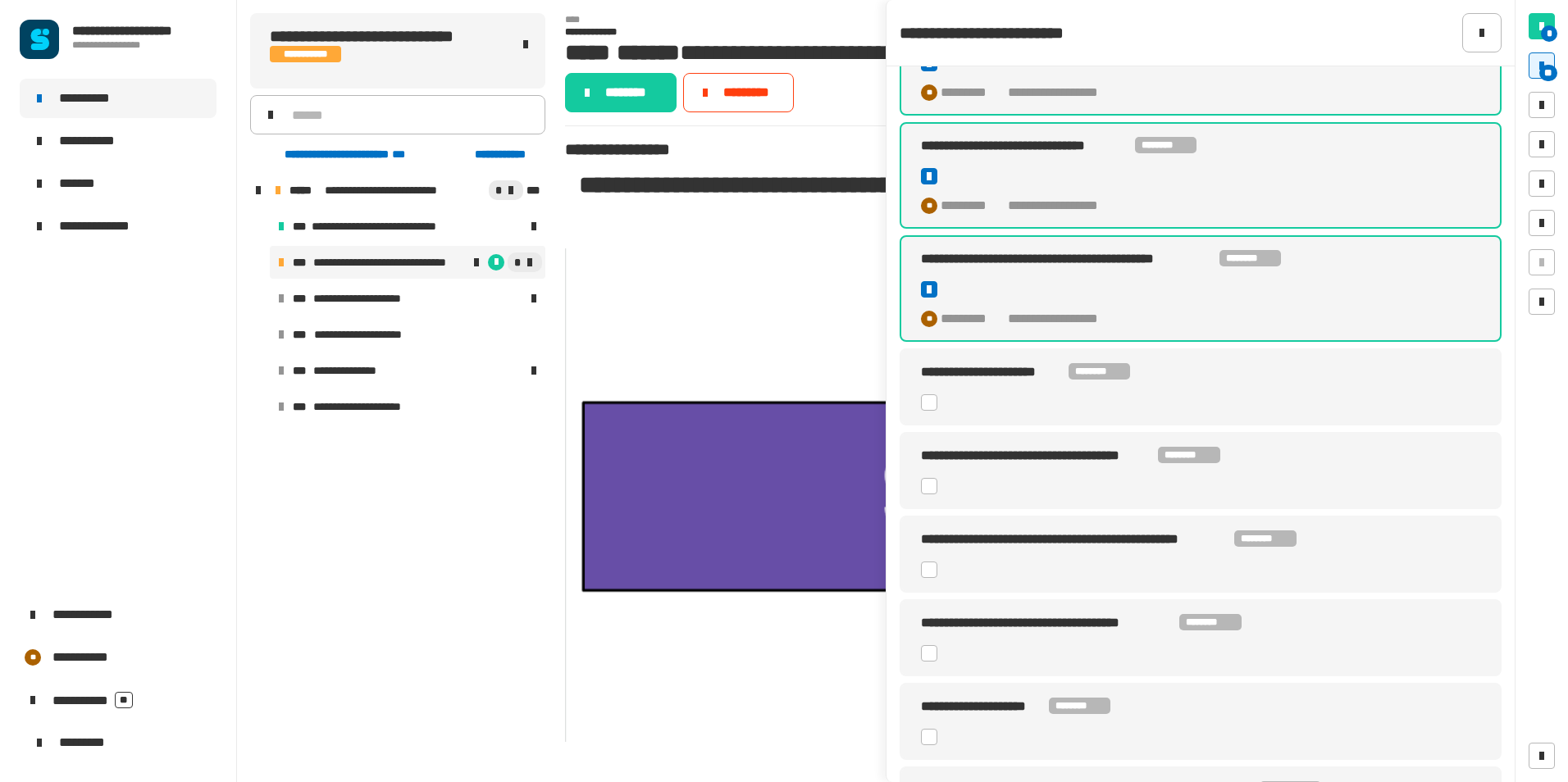click 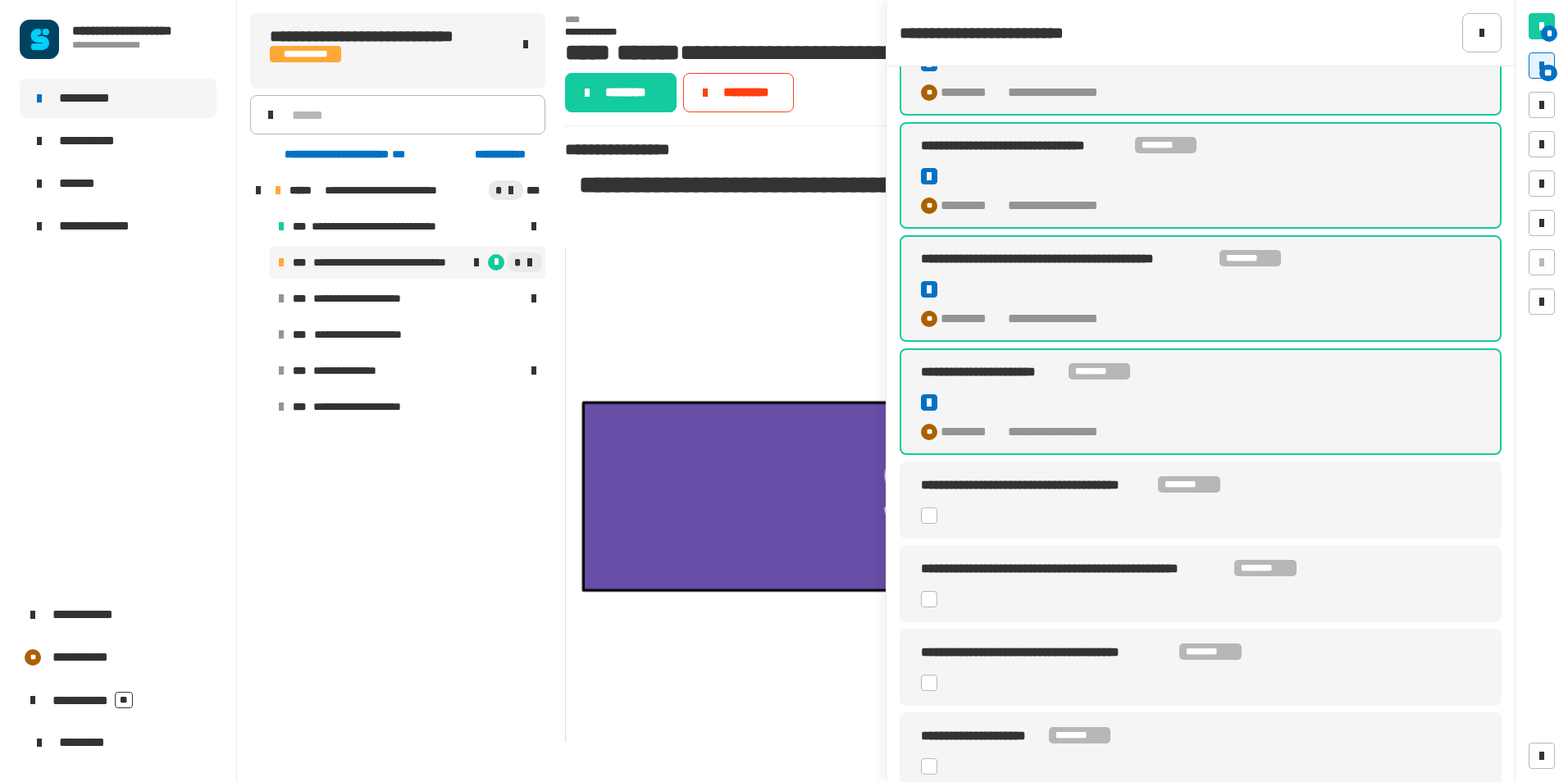 click 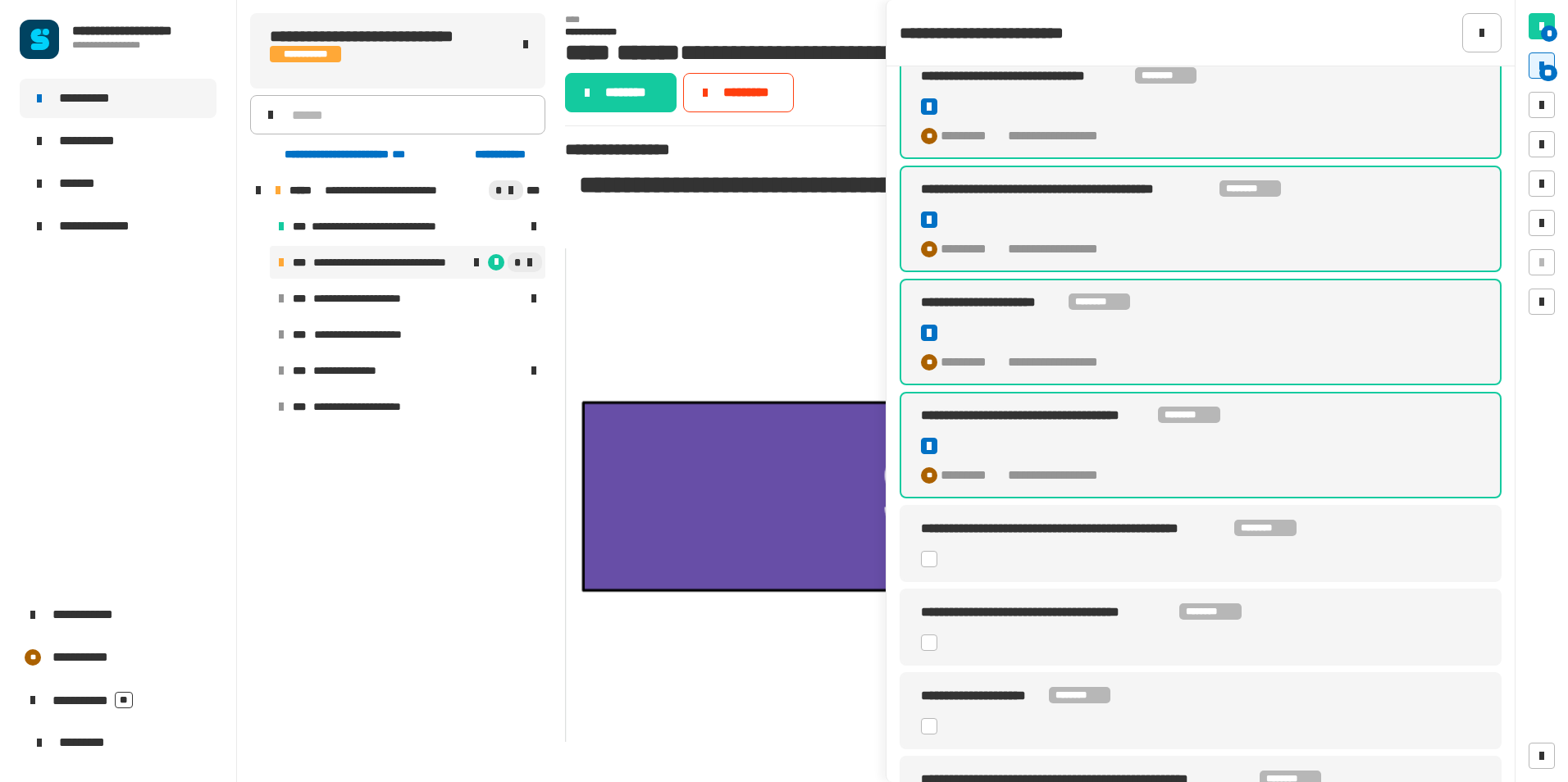 scroll, scrollTop: 574, scrollLeft: 0, axis: vertical 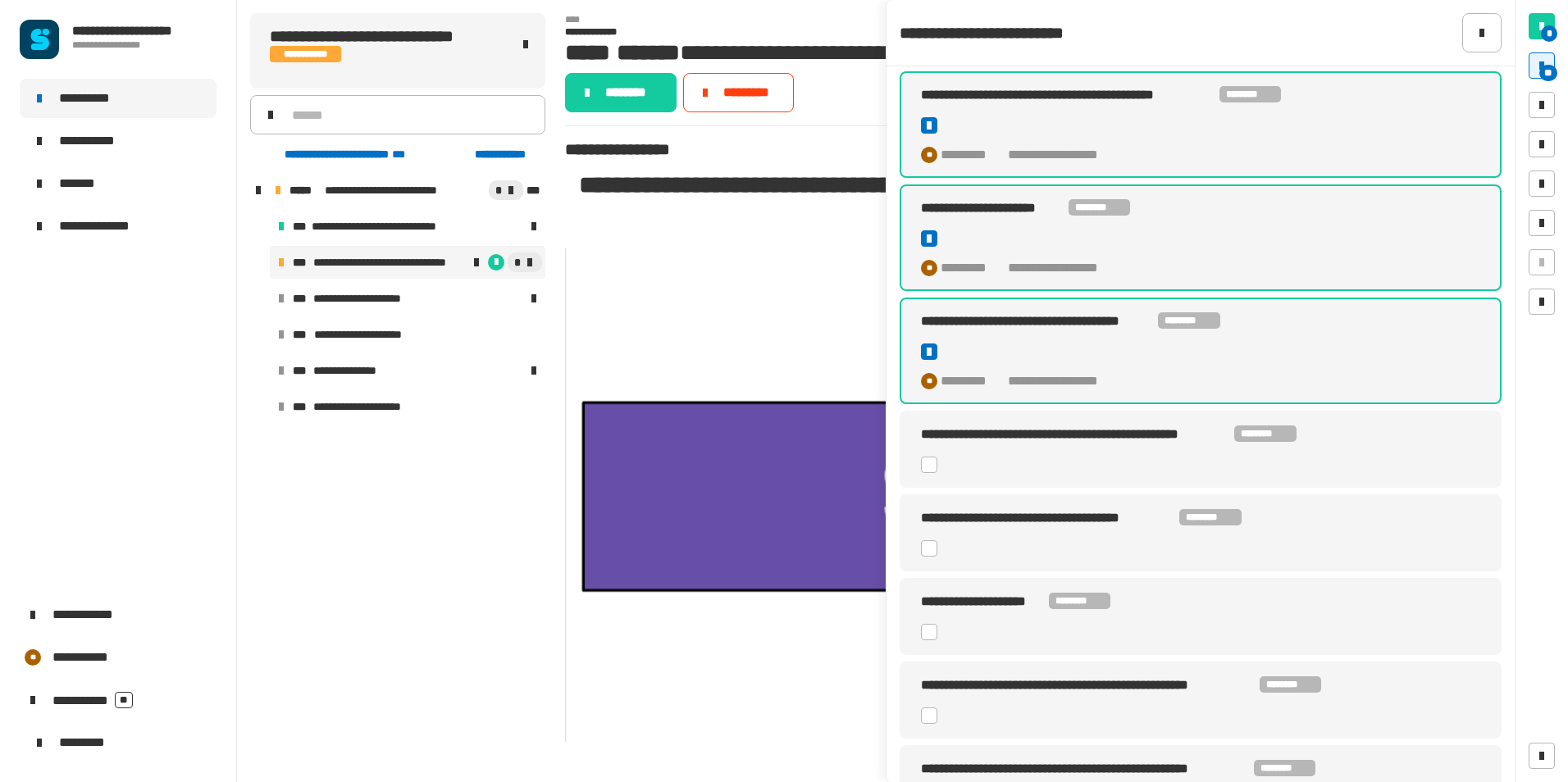 click 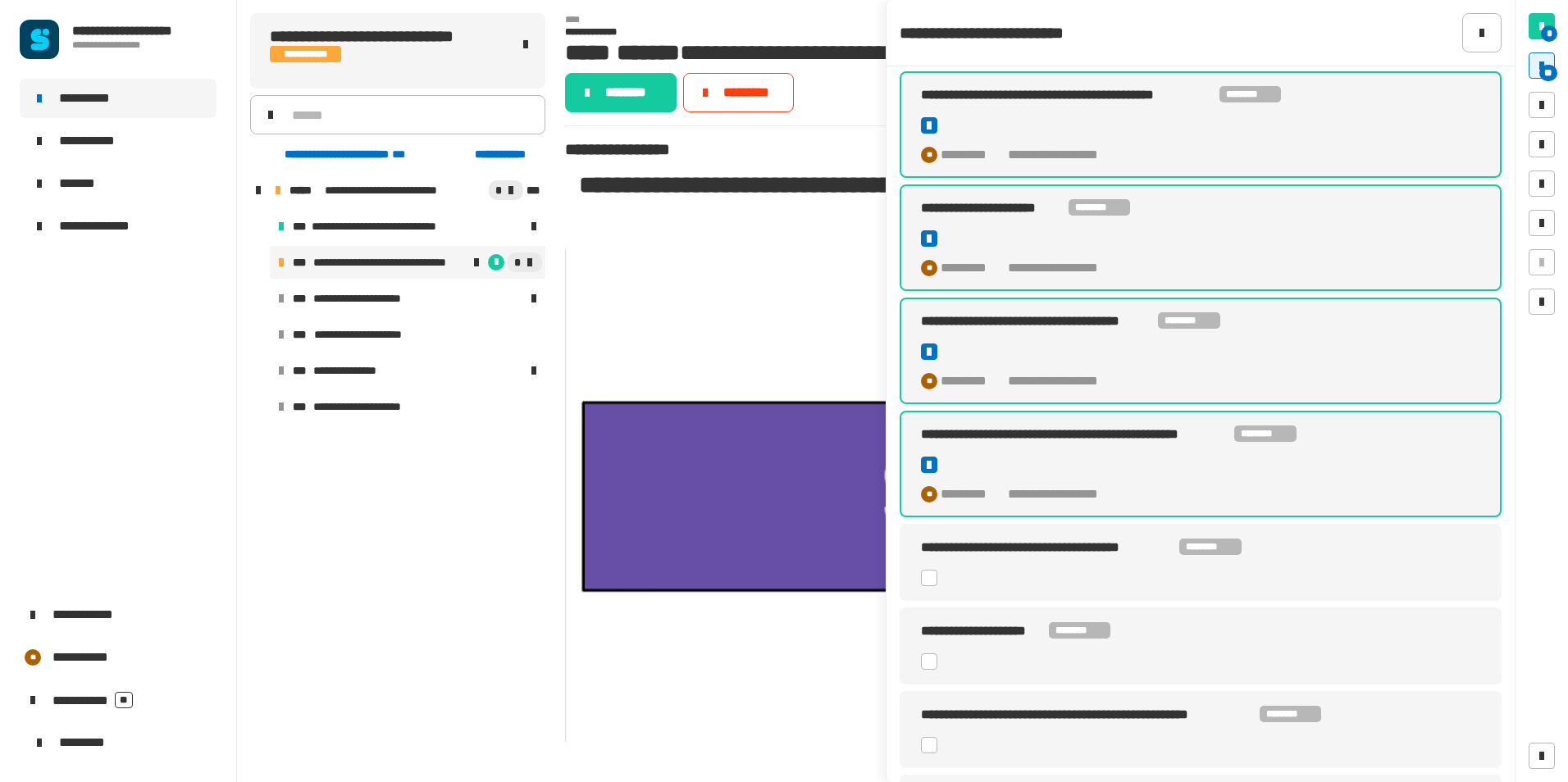 click 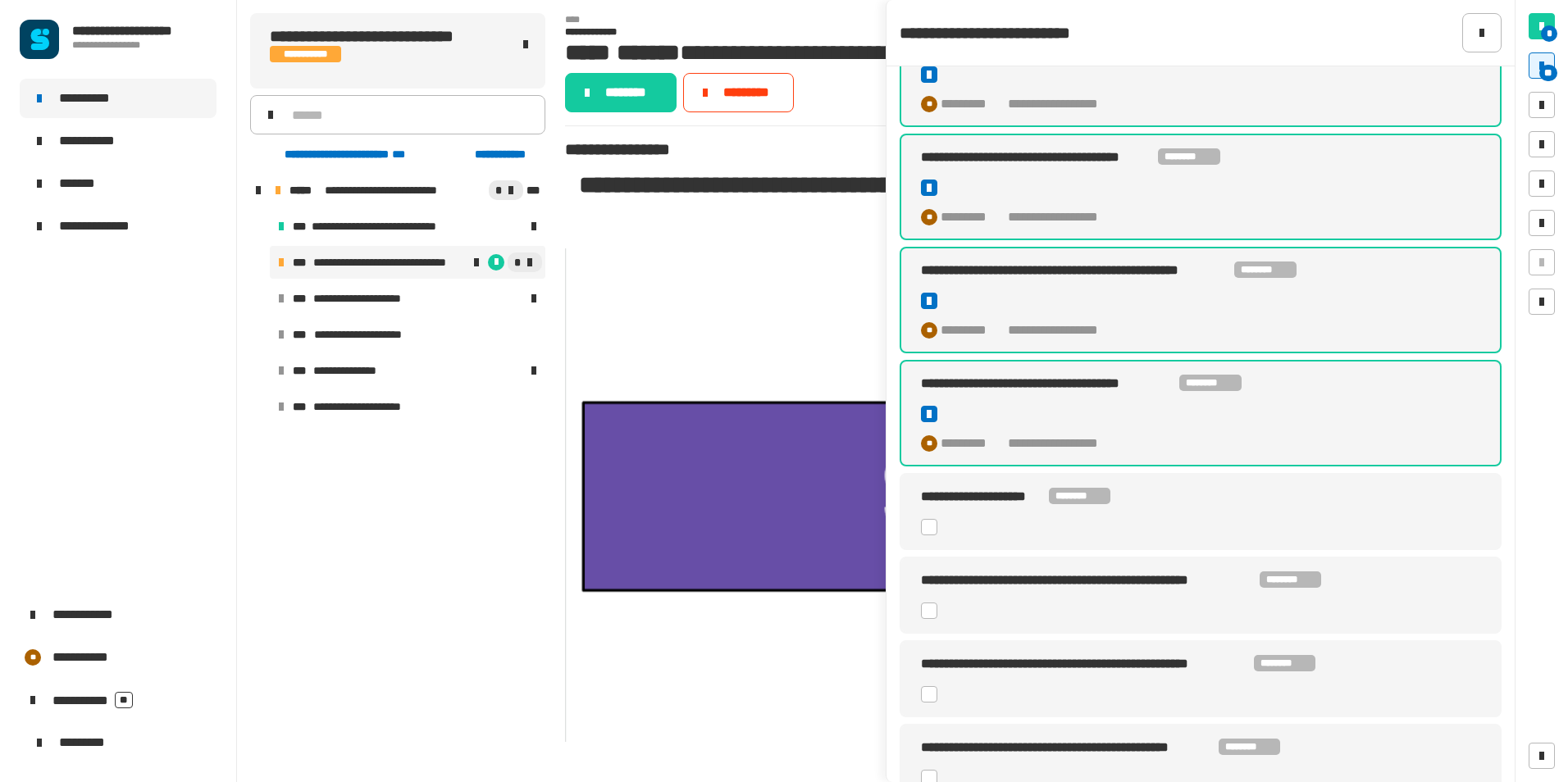 click 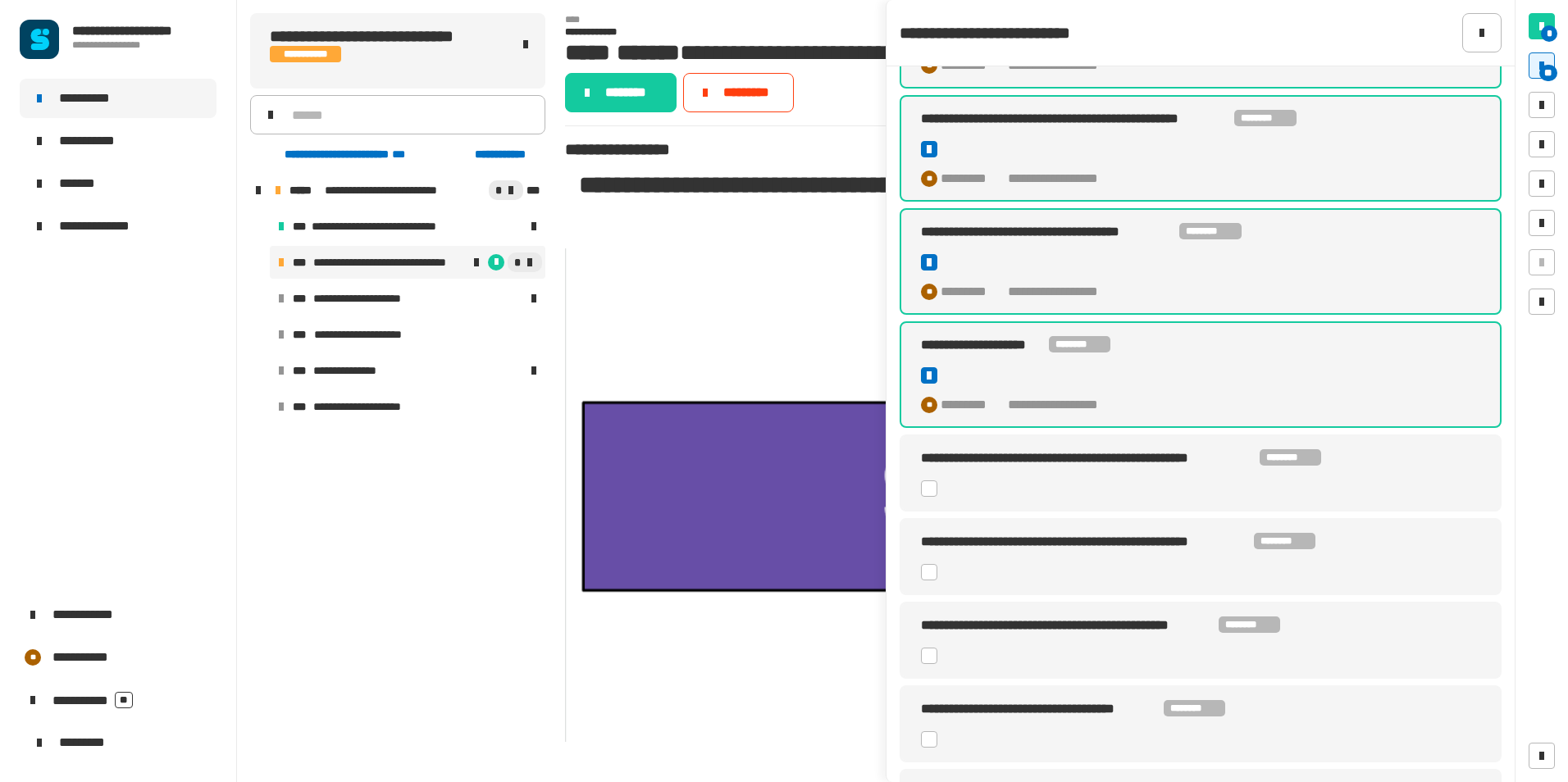 scroll, scrollTop: 902, scrollLeft: 0, axis: vertical 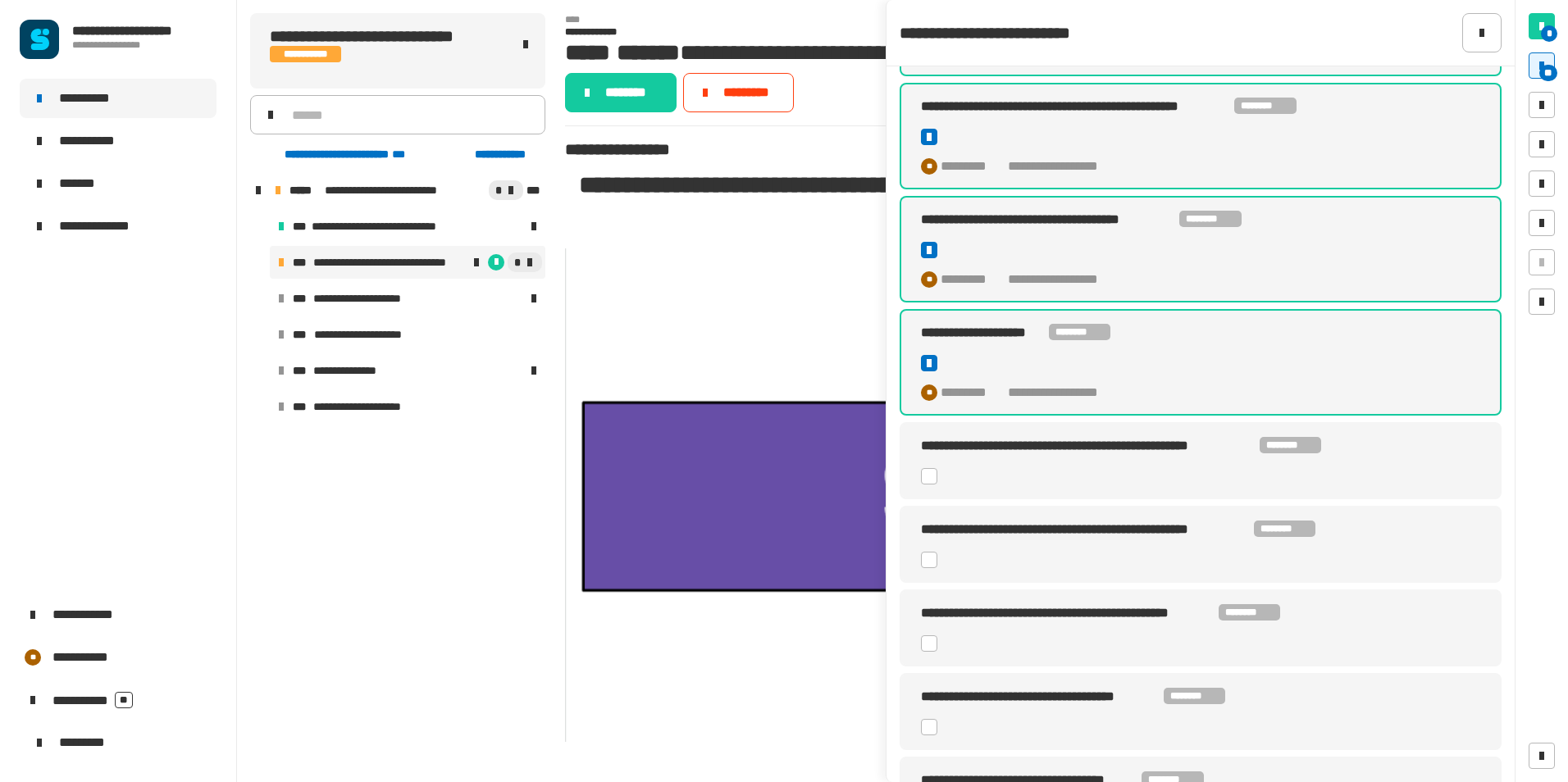 click 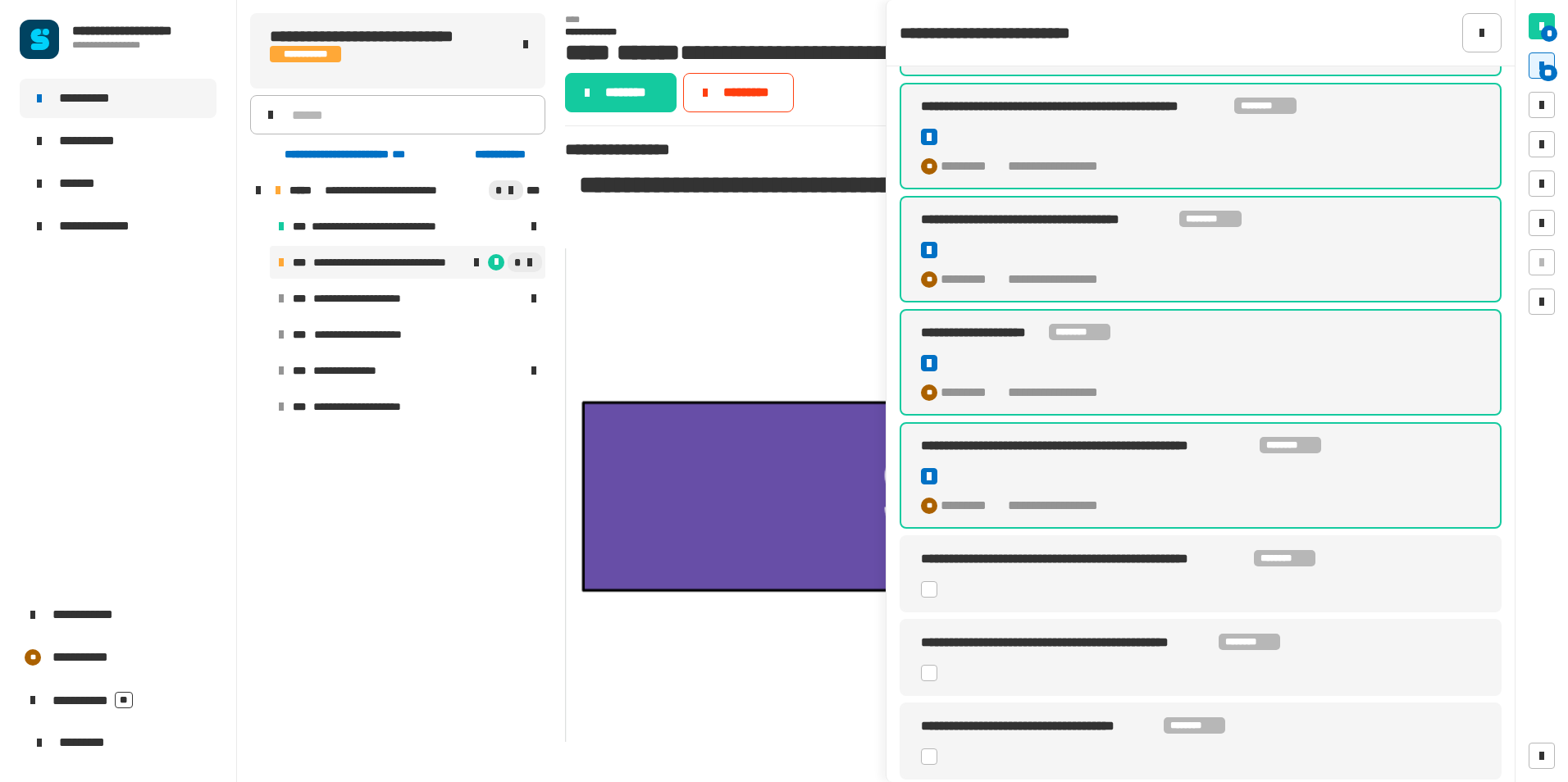 click 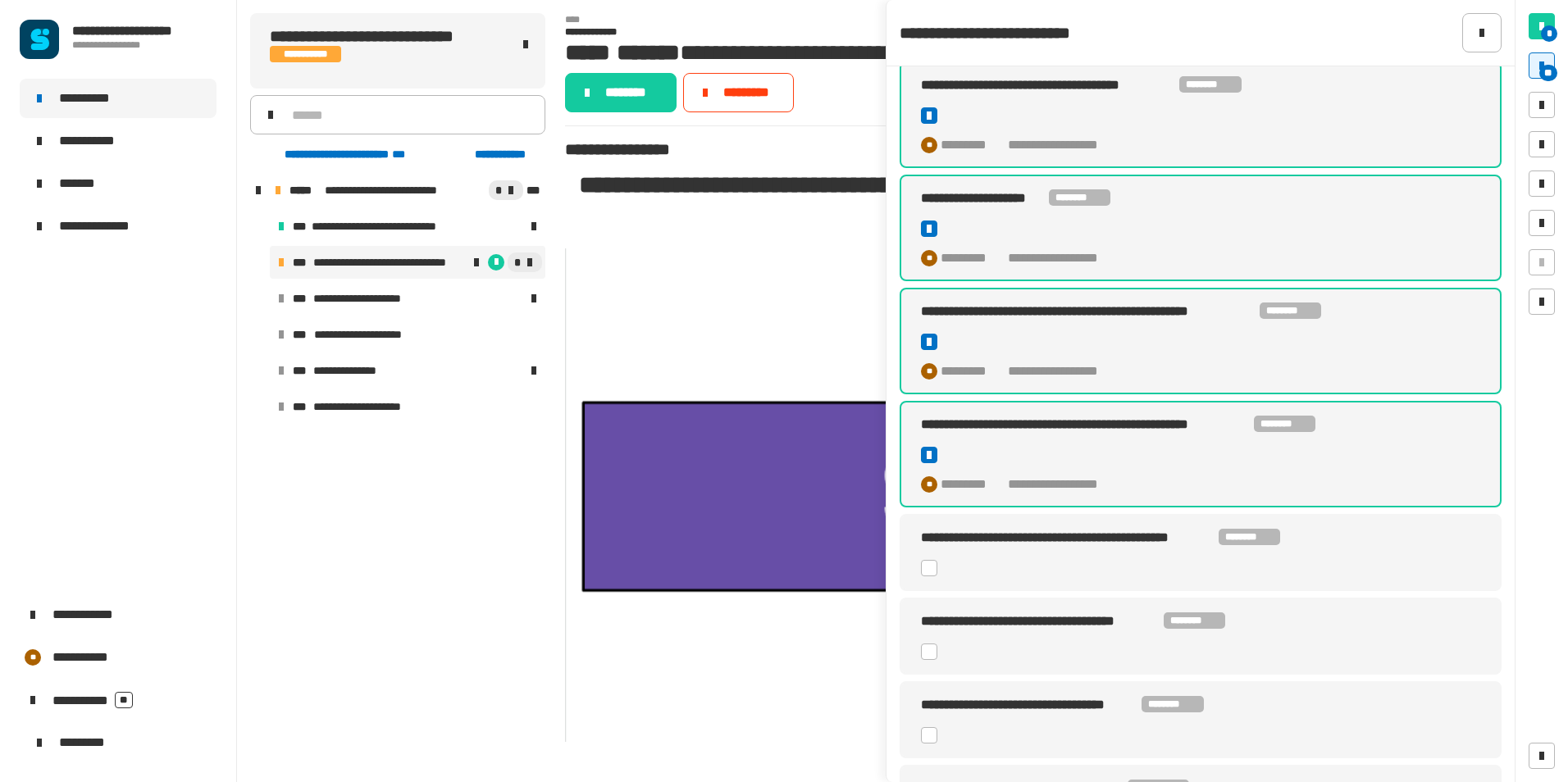 scroll, scrollTop: 1066, scrollLeft: 0, axis: vertical 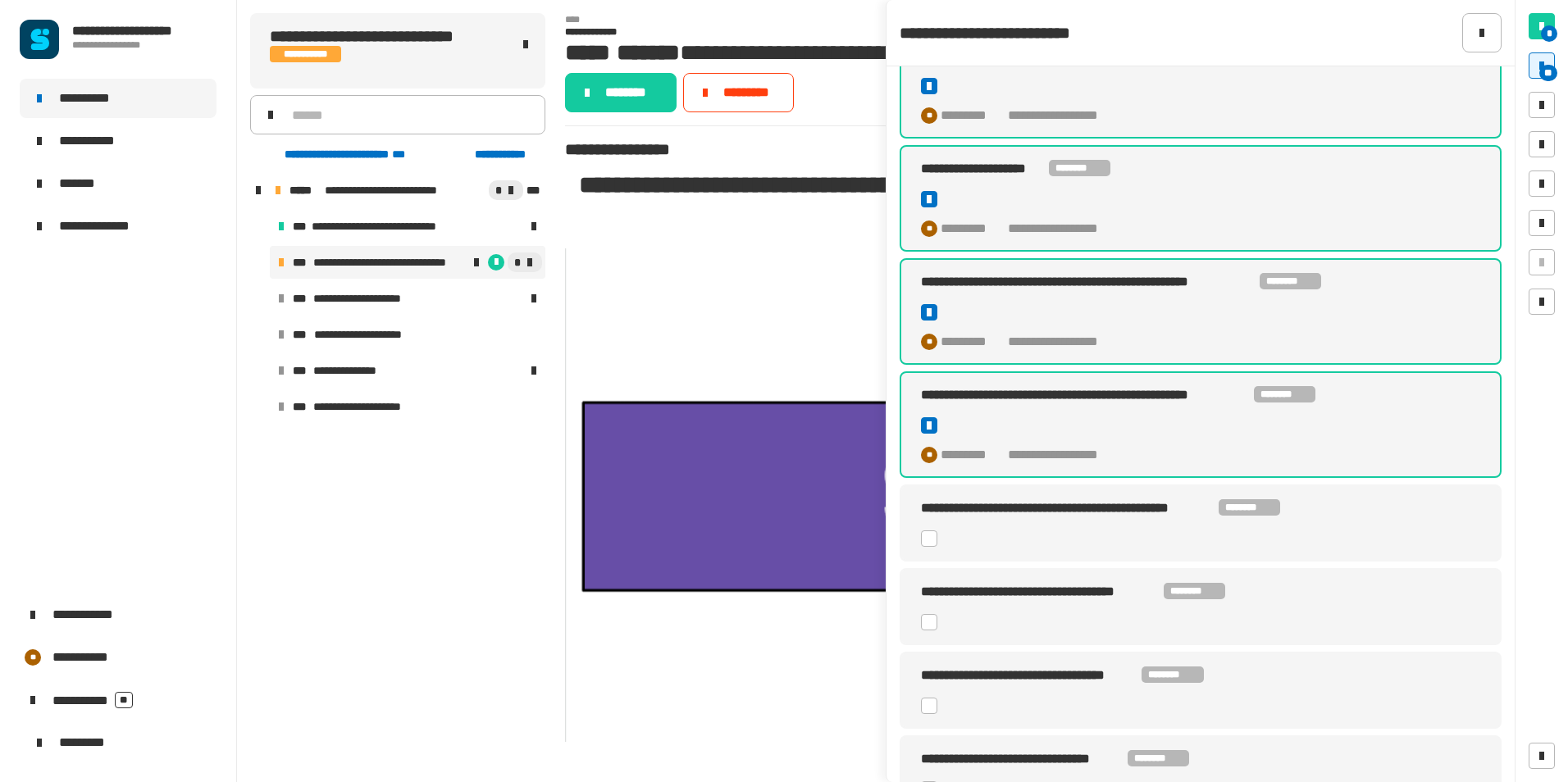 click on "**********" 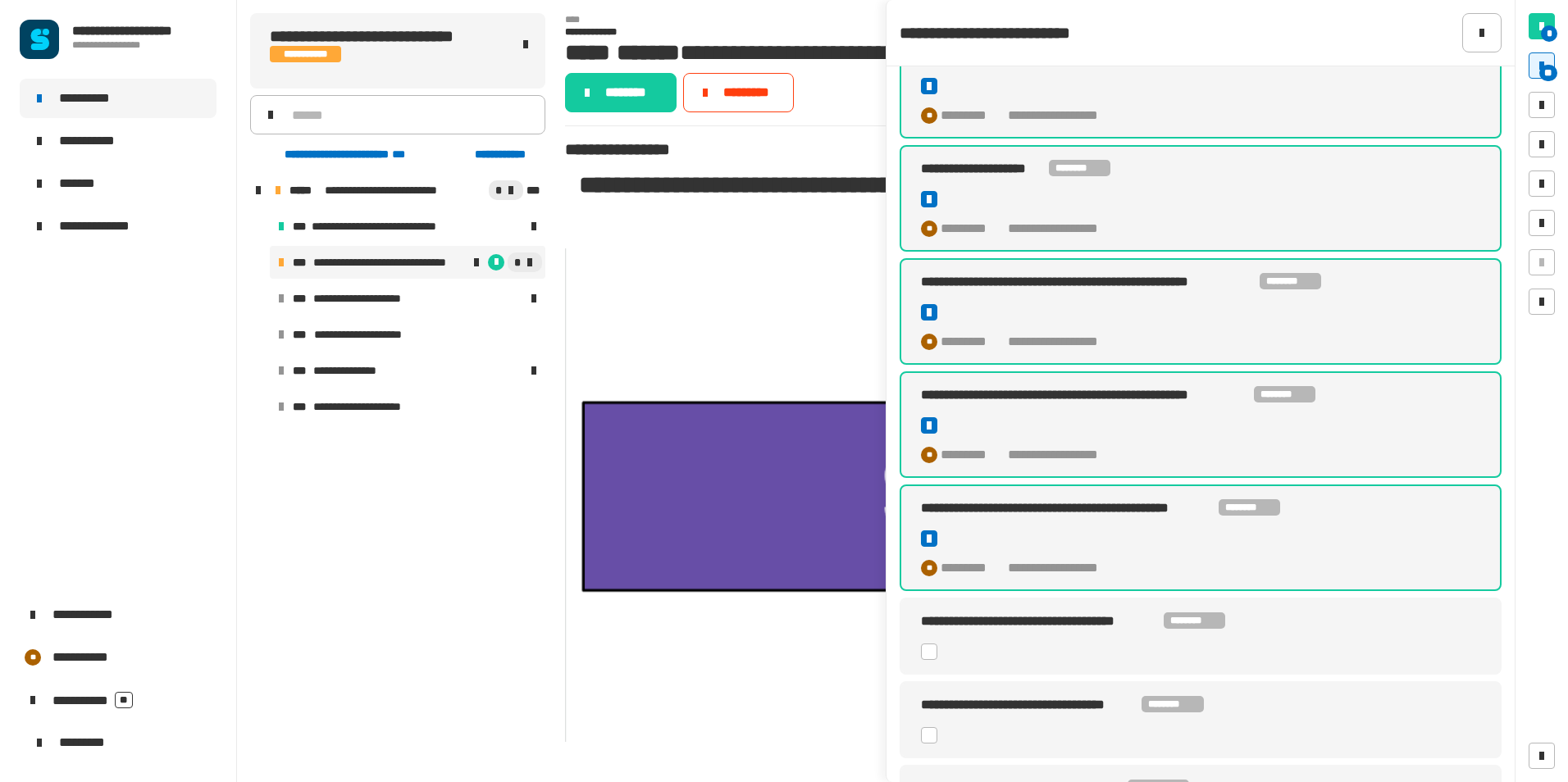 click 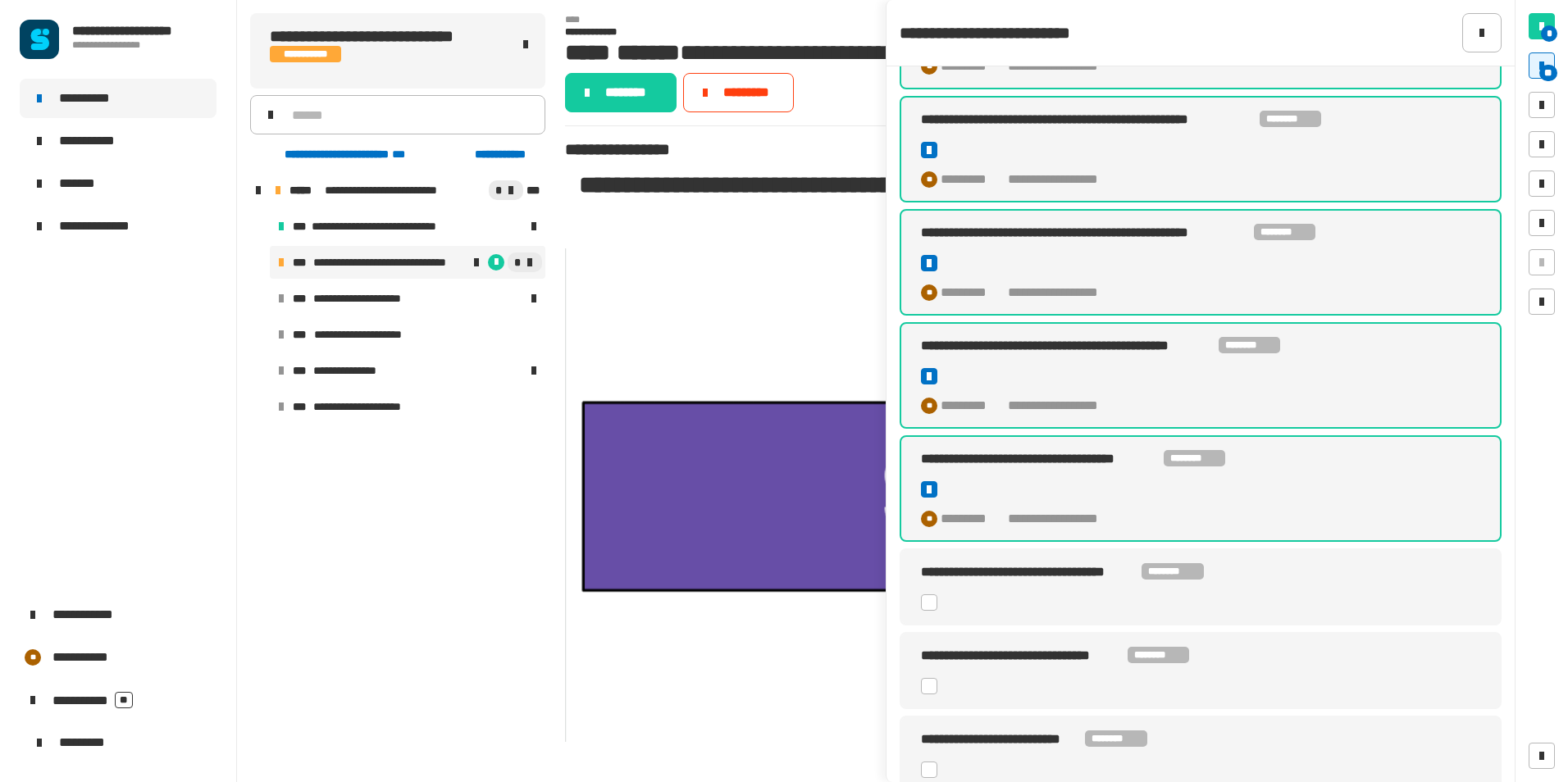 scroll, scrollTop: 1230, scrollLeft: 0, axis: vertical 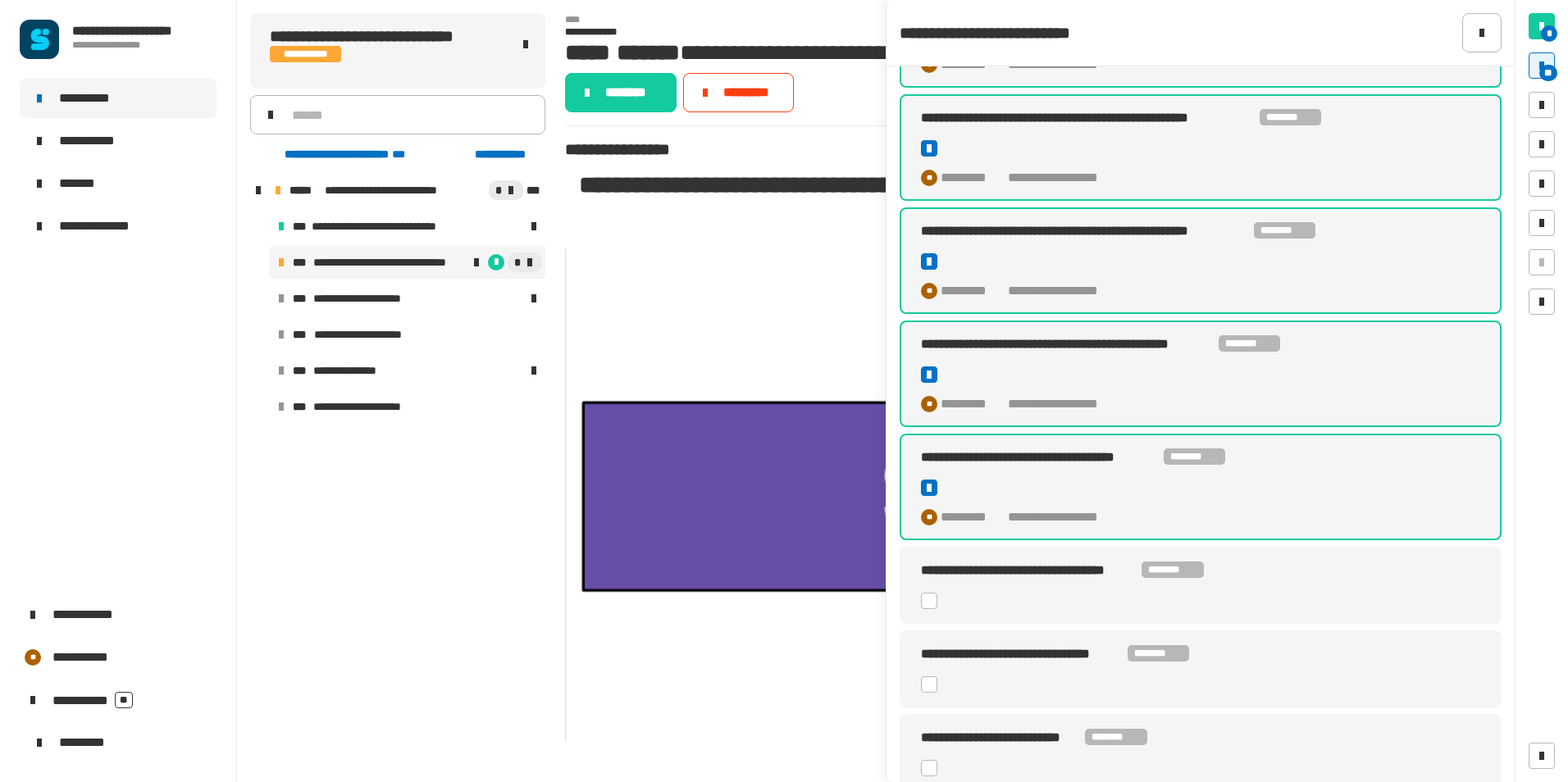 click 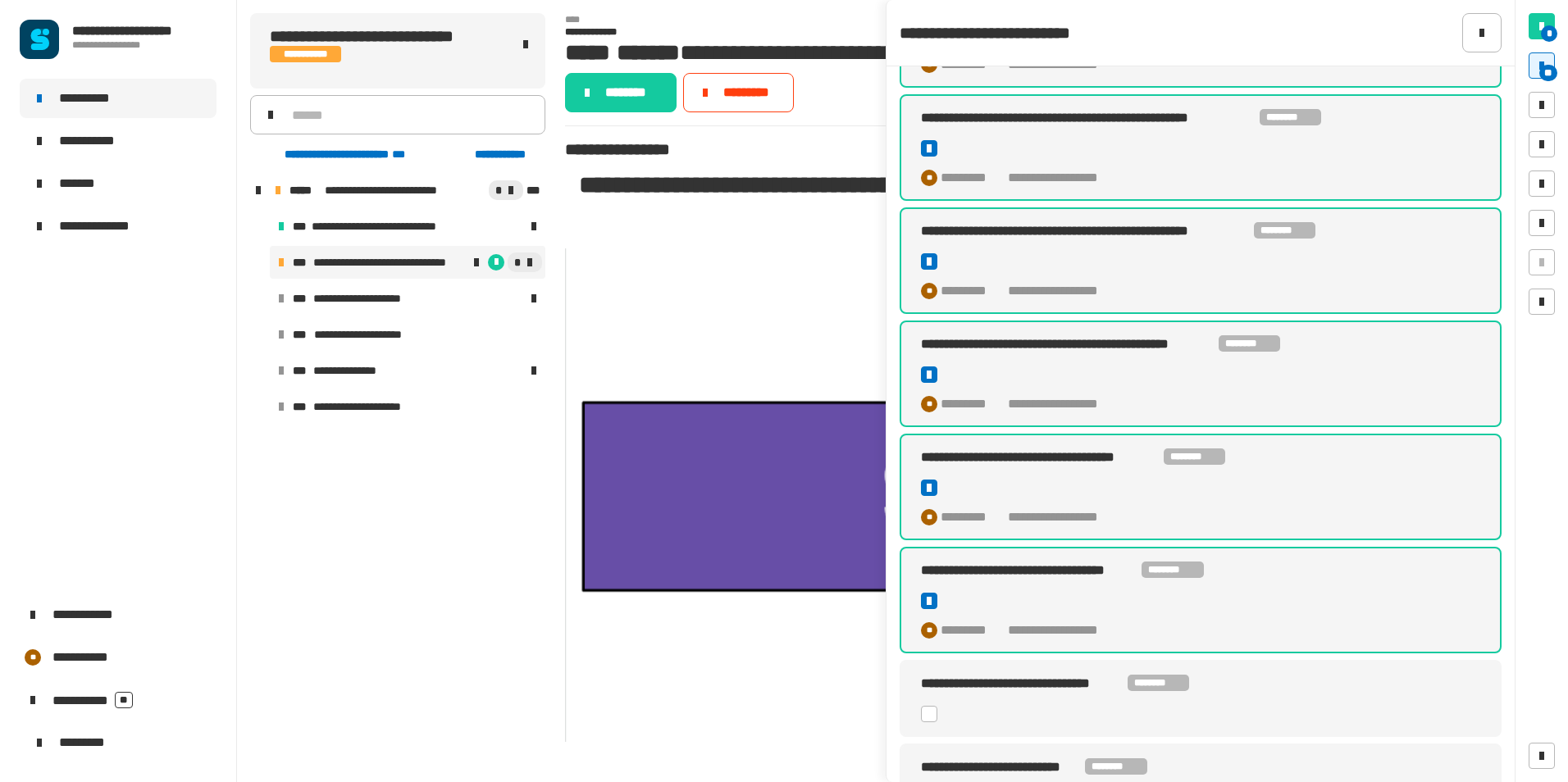 click 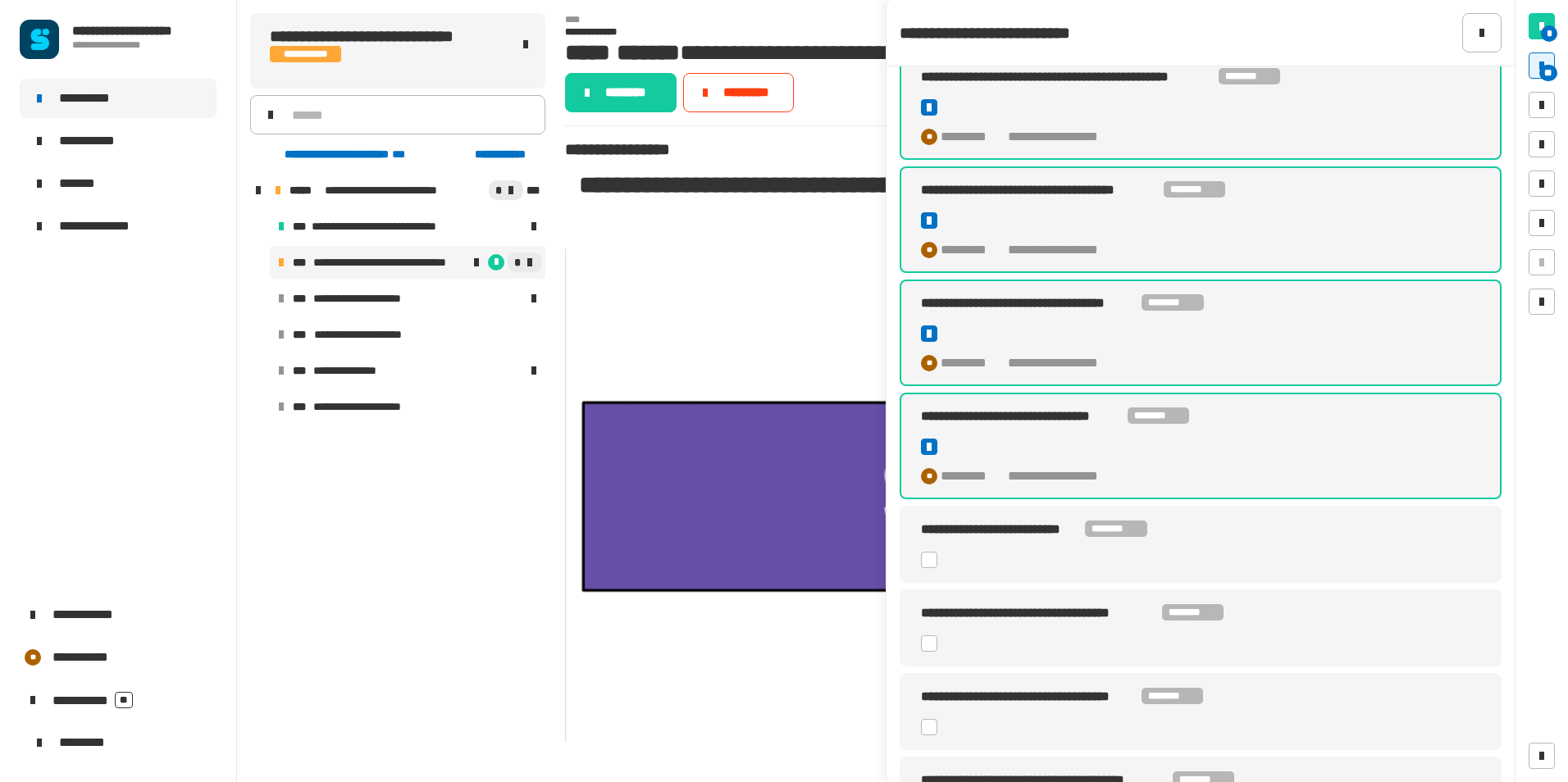 scroll, scrollTop: 1557, scrollLeft: 0, axis: vertical 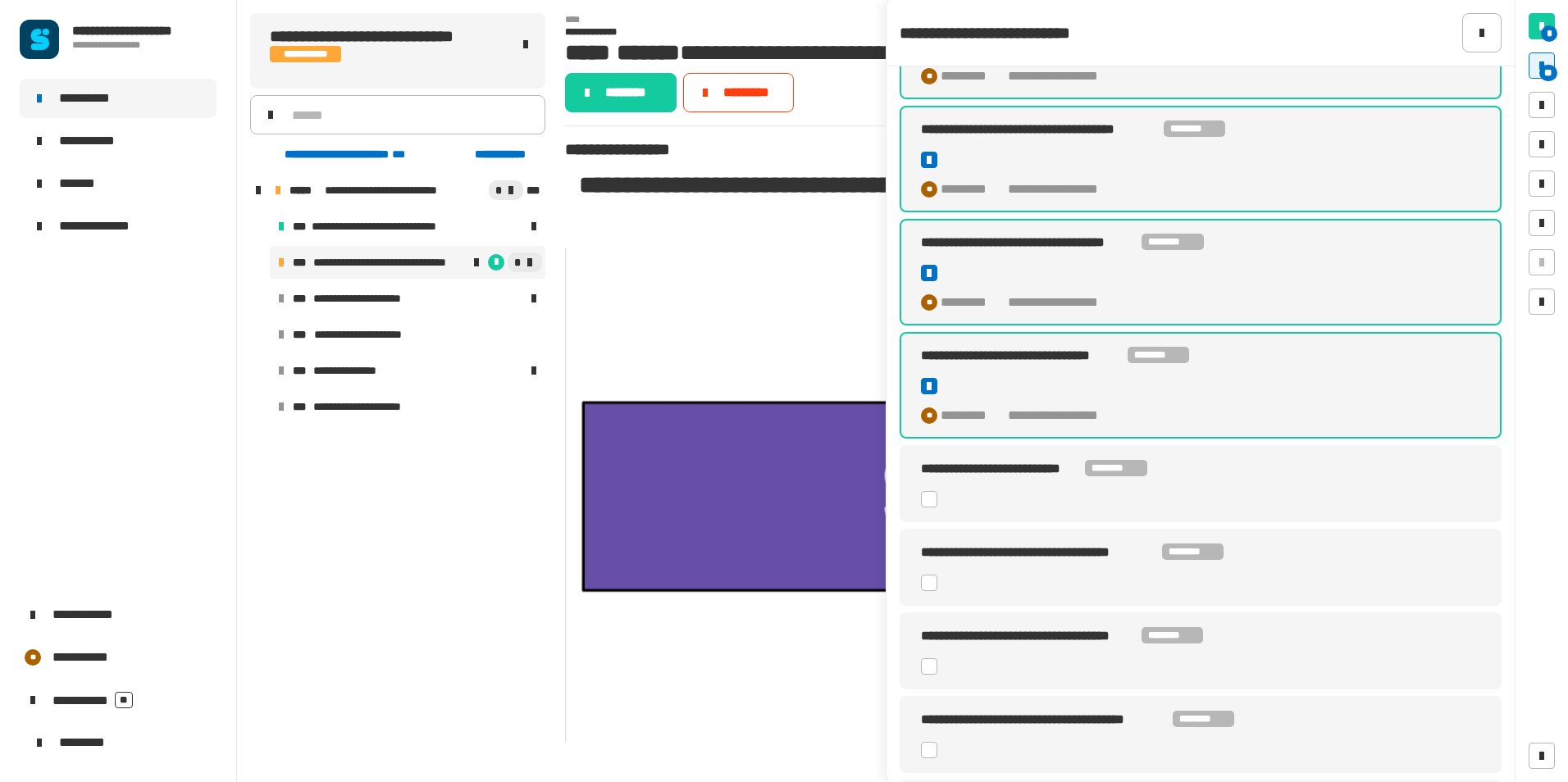 click 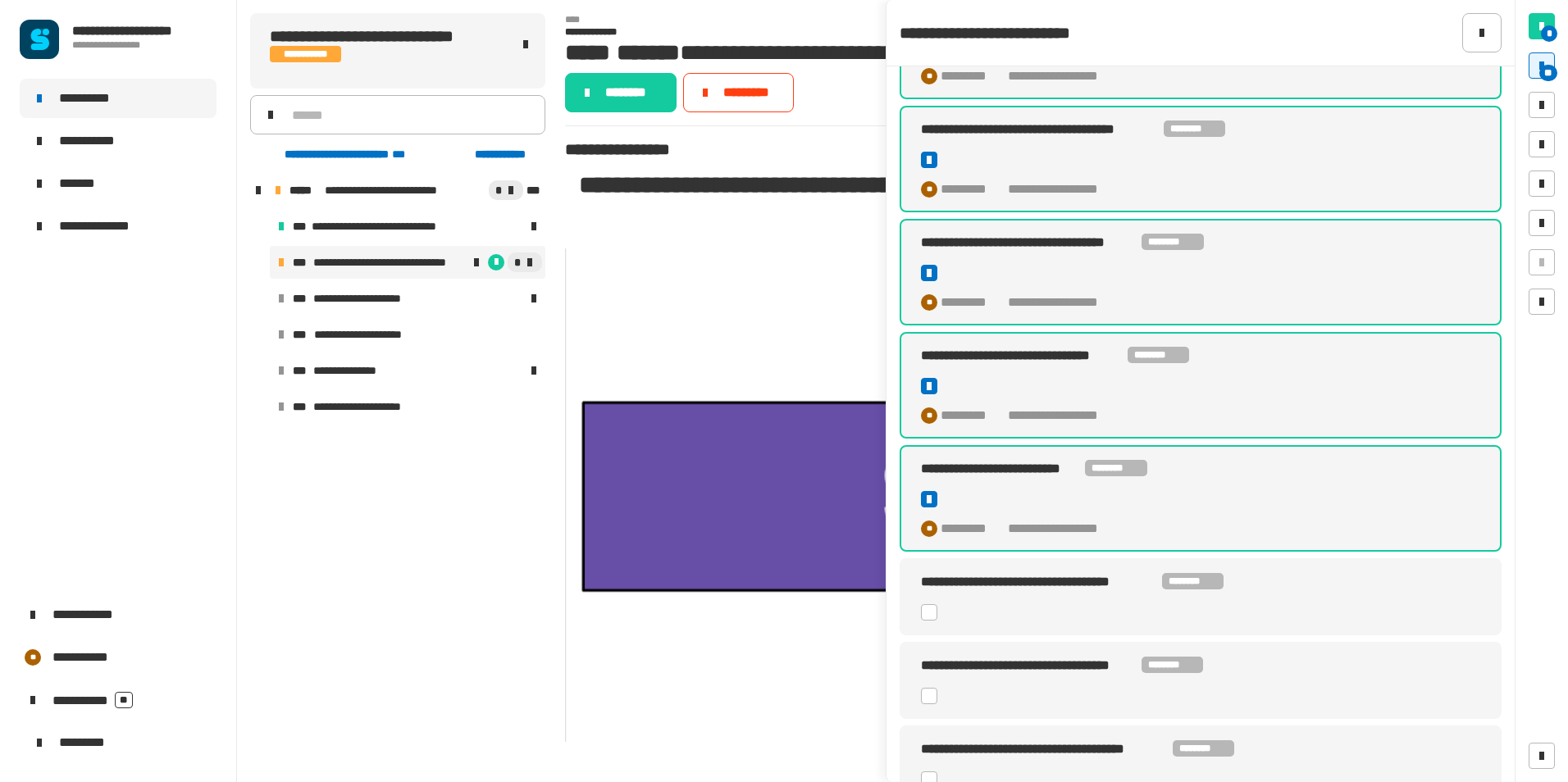 click 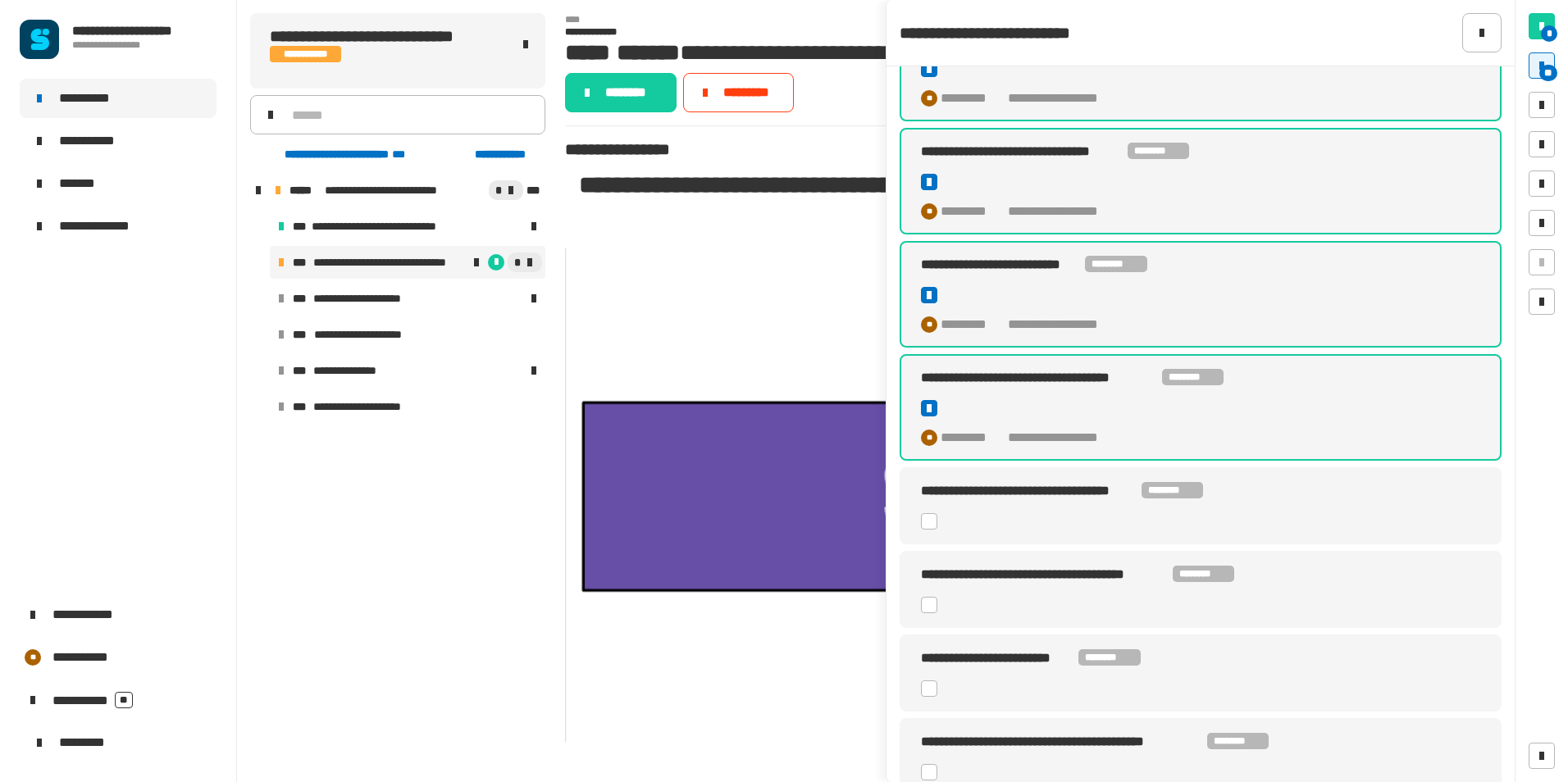 scroll, scrollTop: 1775, scrollLeft: 0, axis: vertical 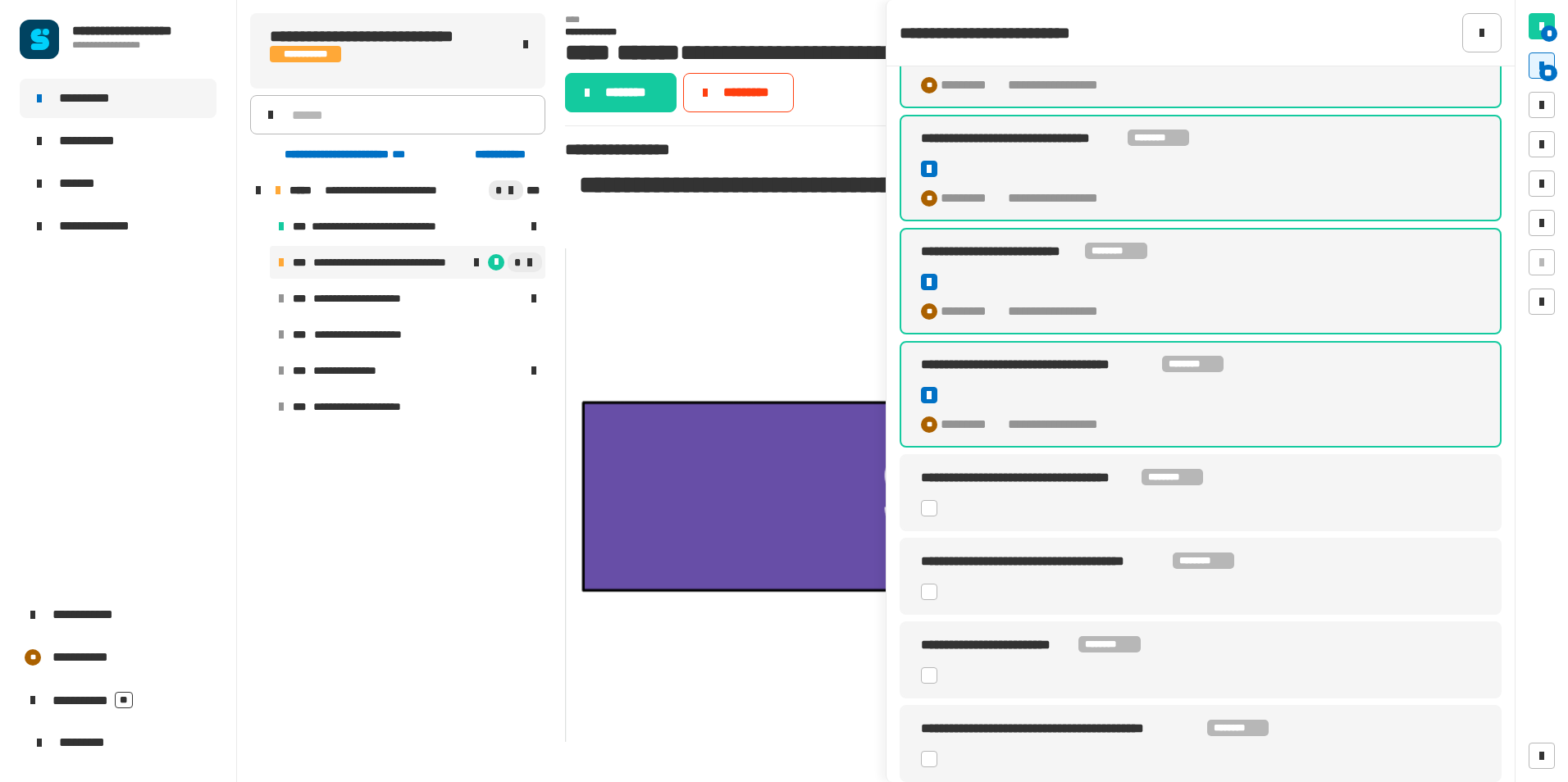 click 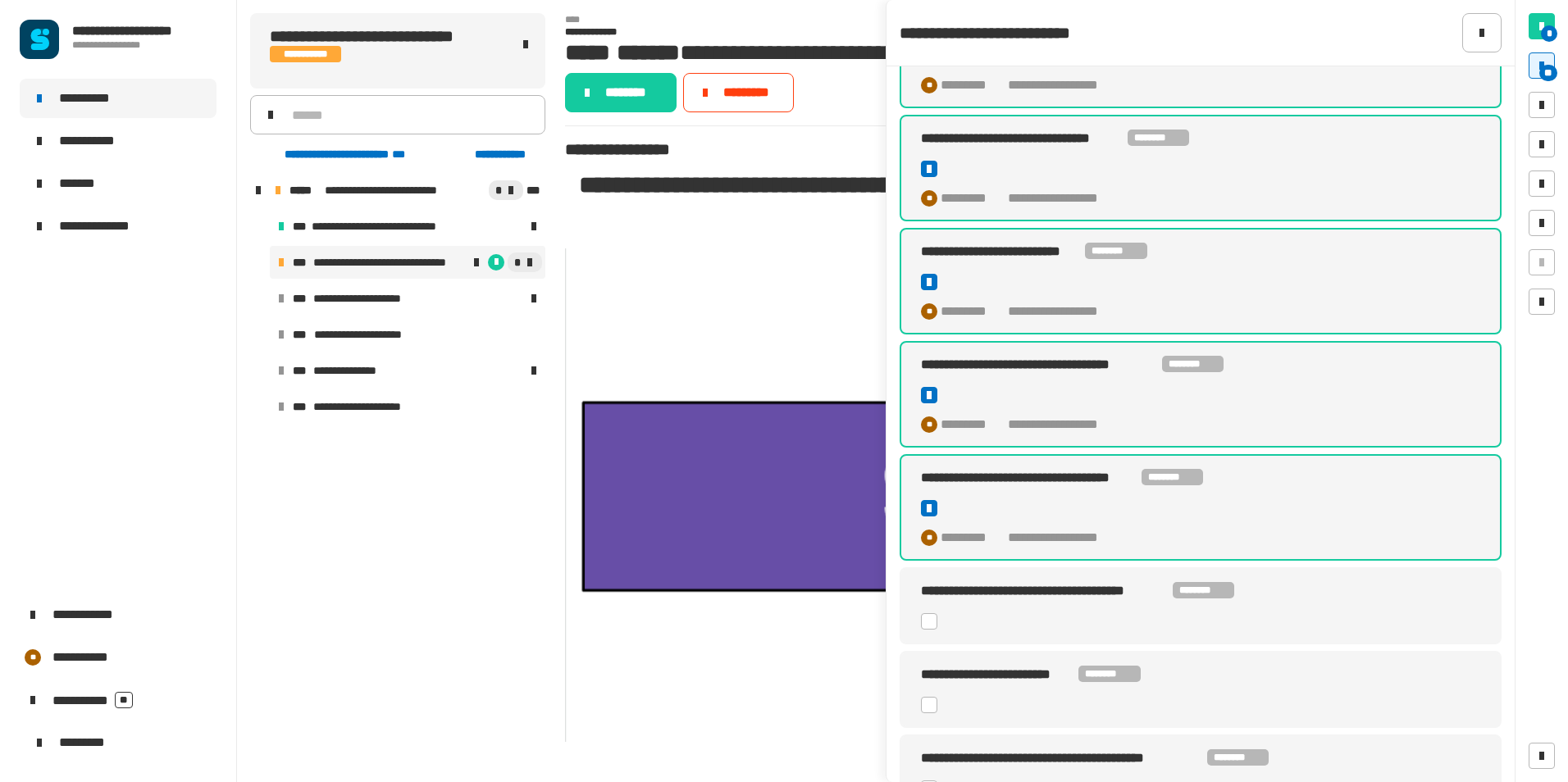click 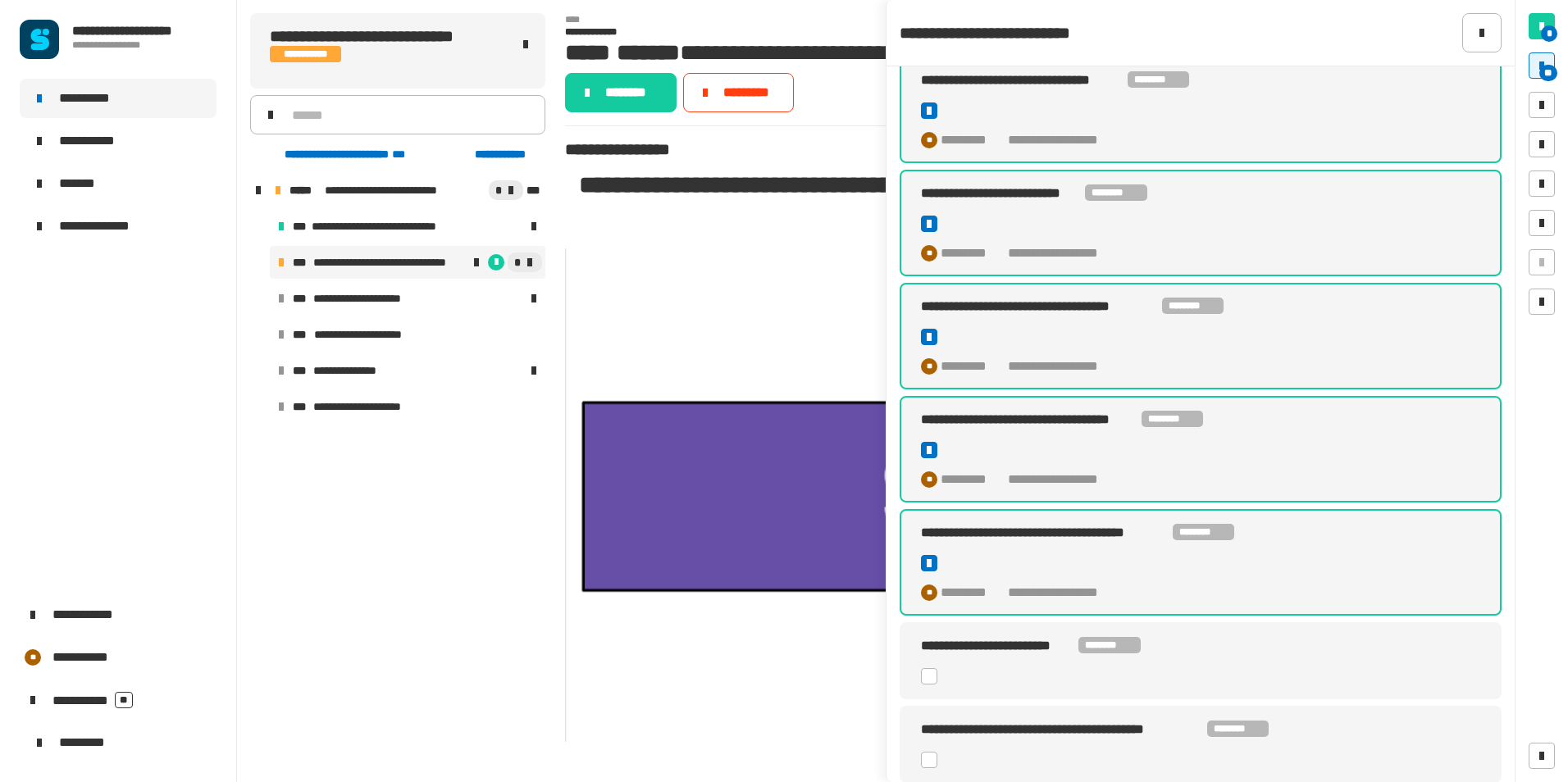 scroll, scrollTop: 1834, scrollLeft: 0, axis: vertical 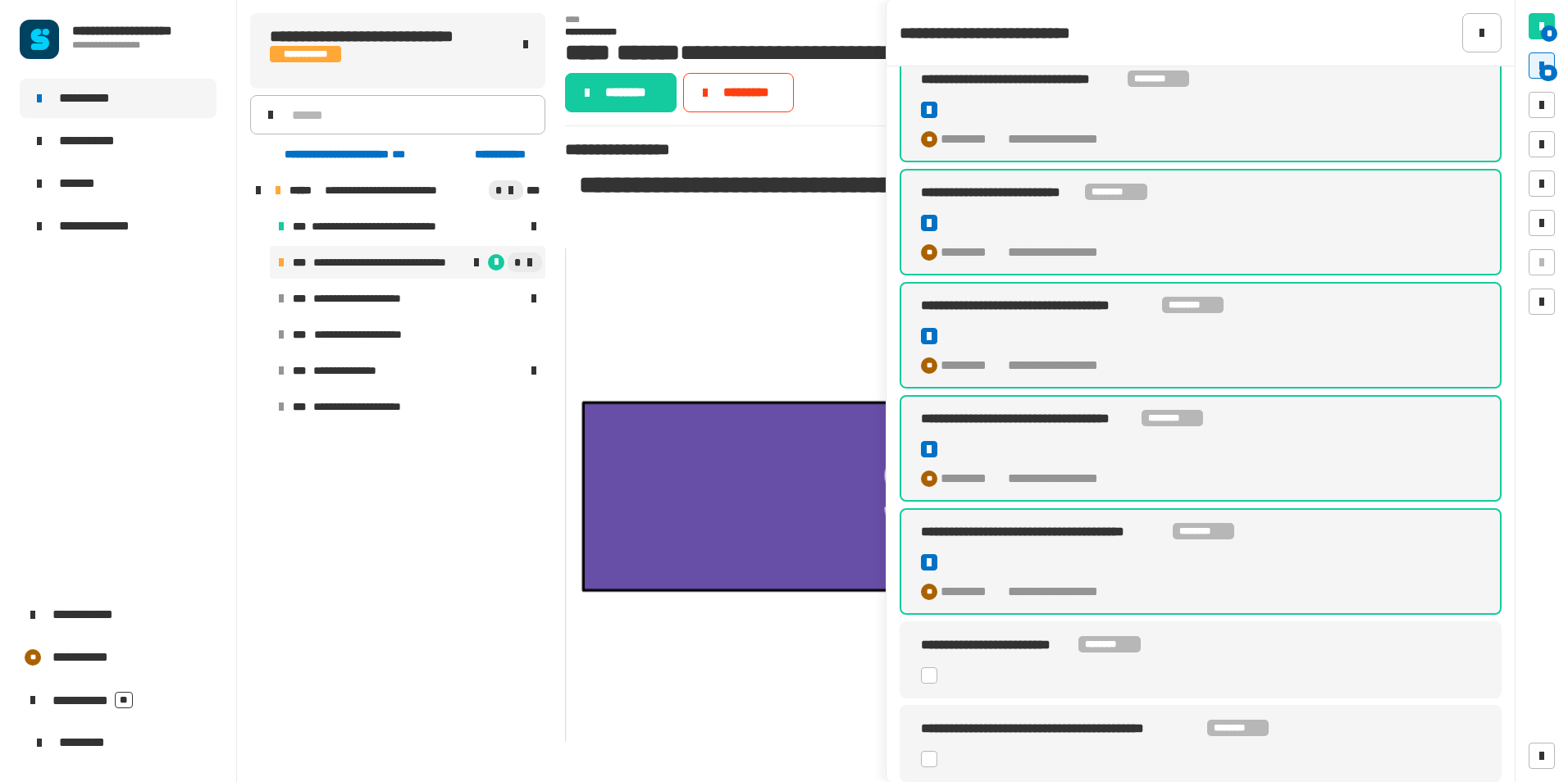 click 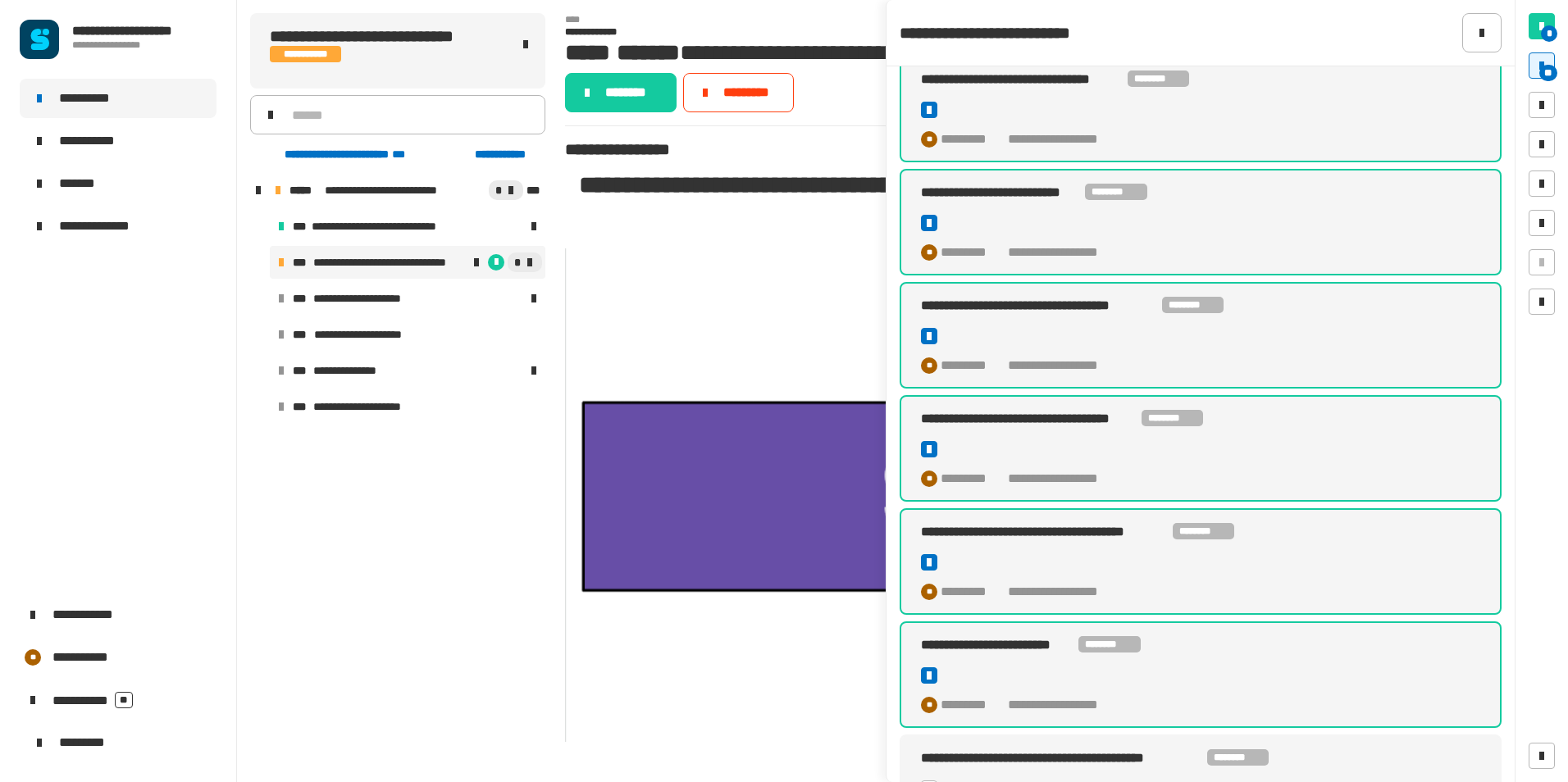 scroll, scrollTop: 1863, scrollLeft: 0, axis: vertical 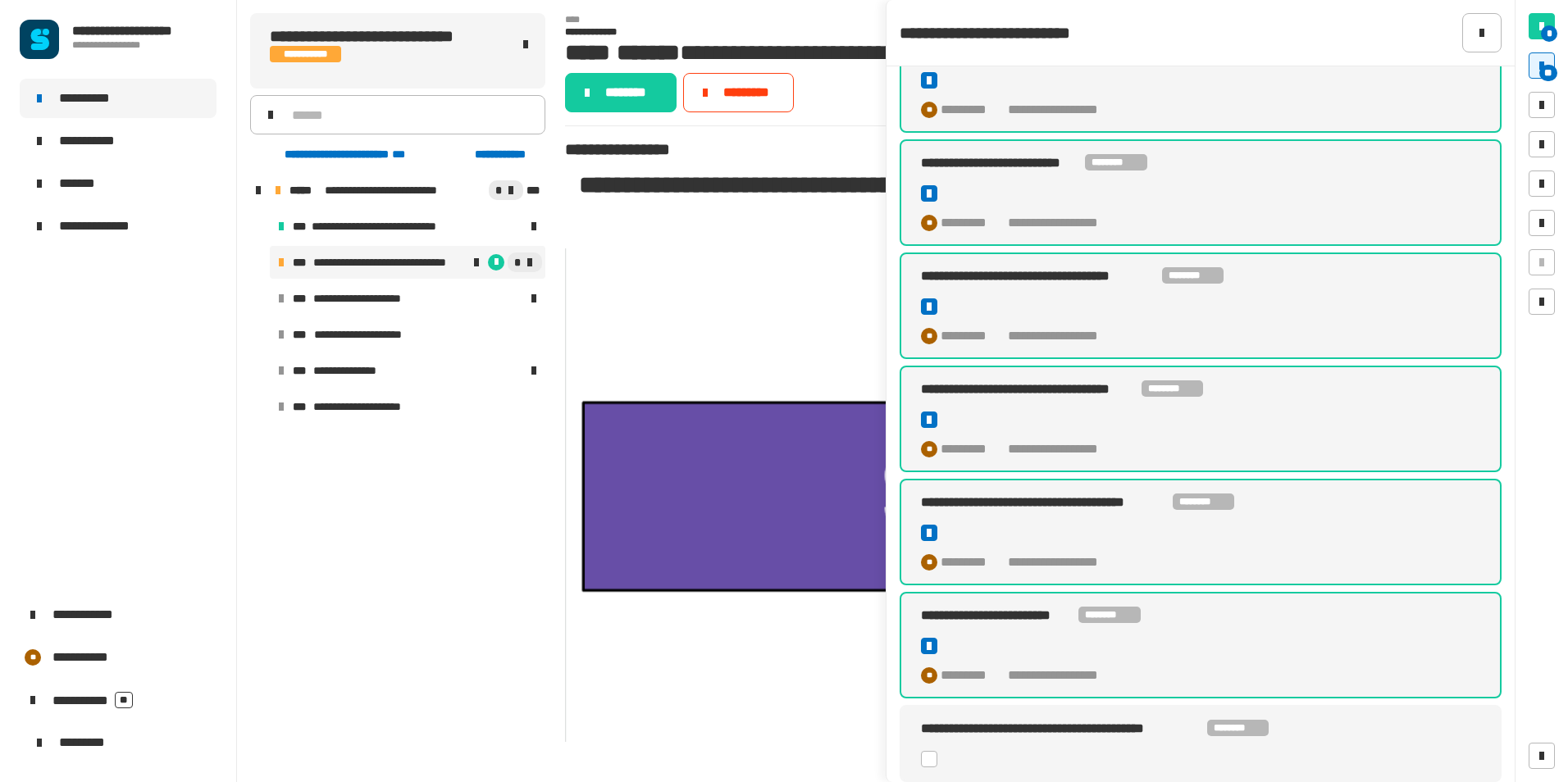 click 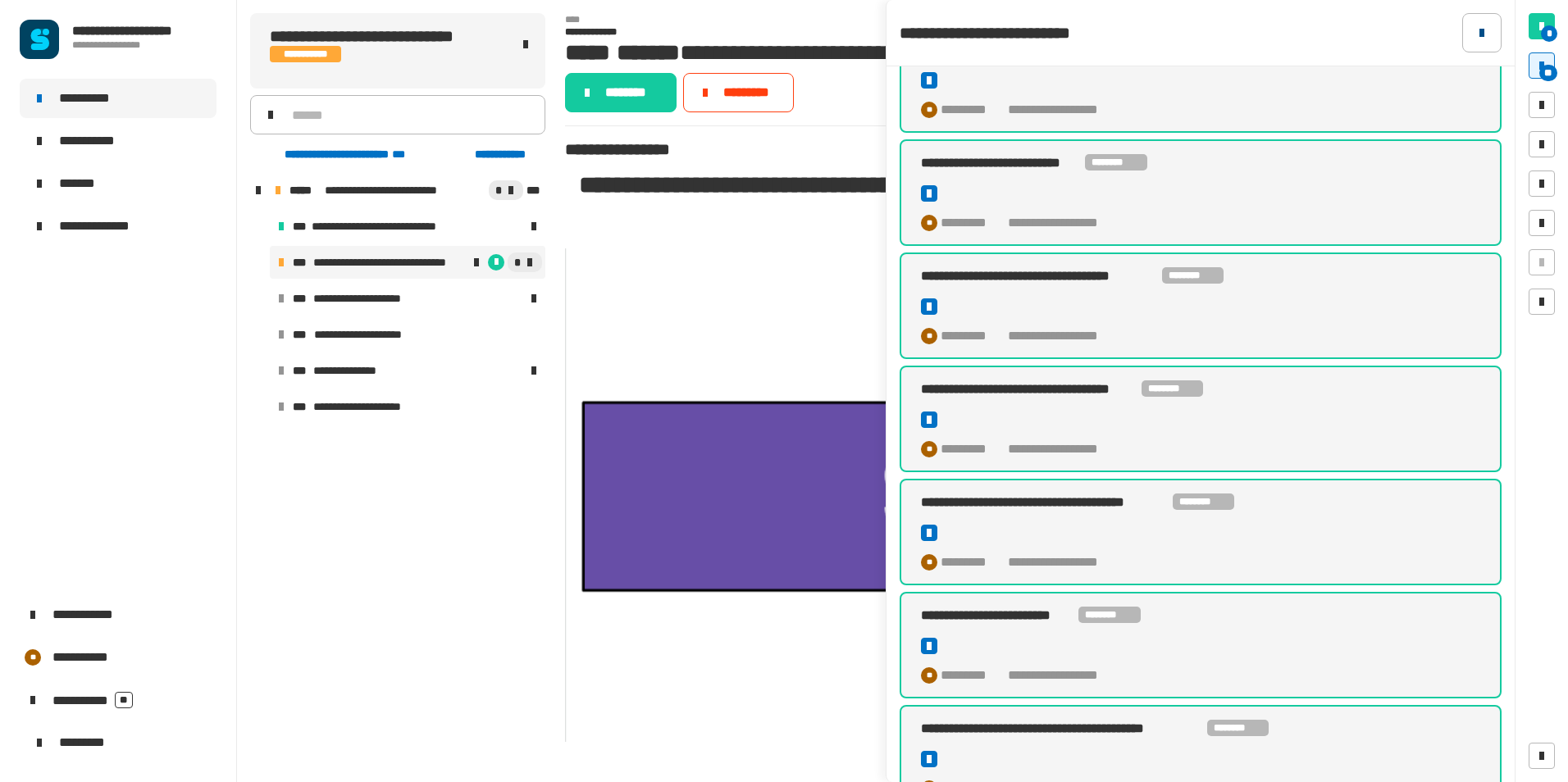 click 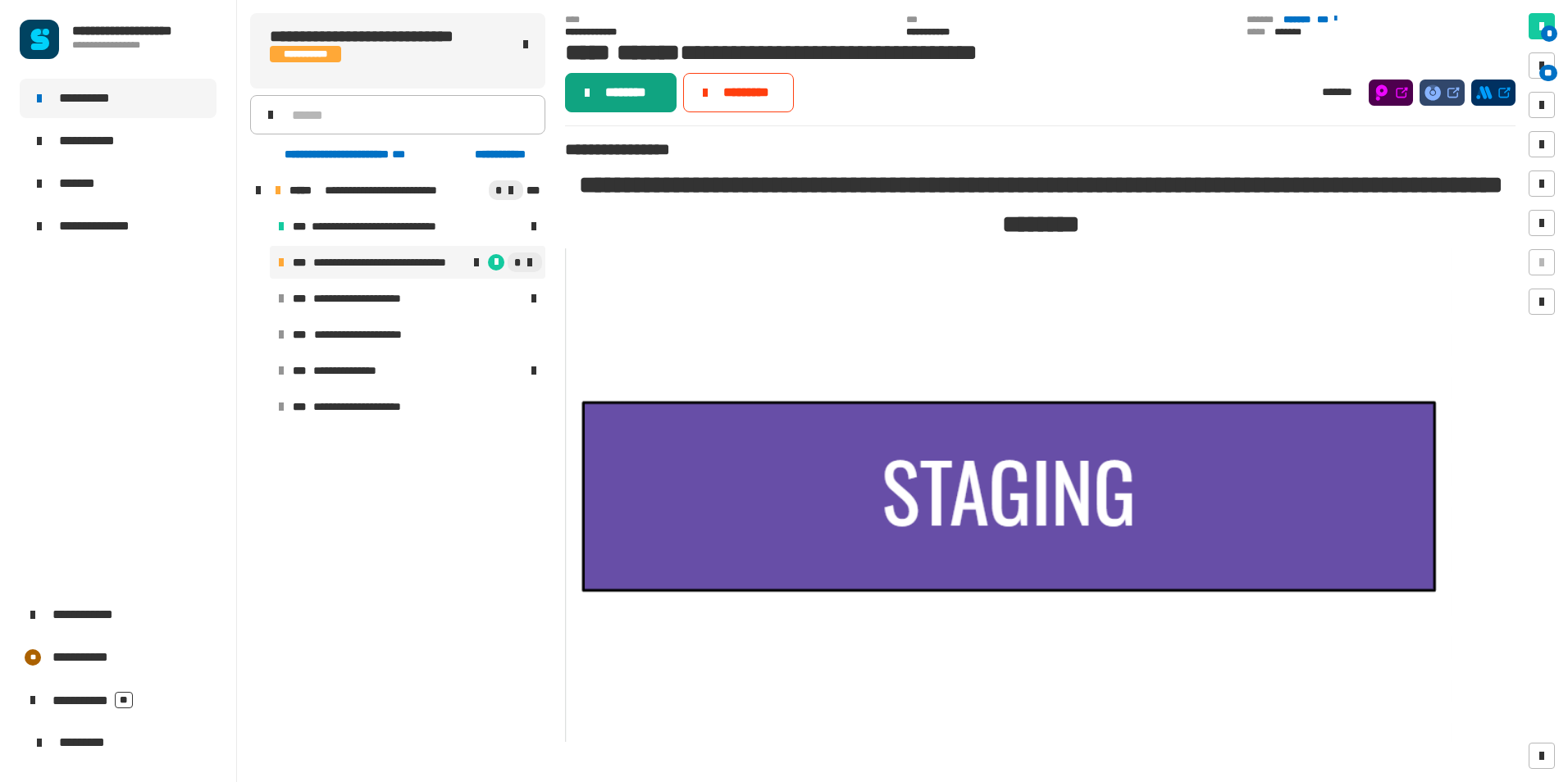 click on "********" 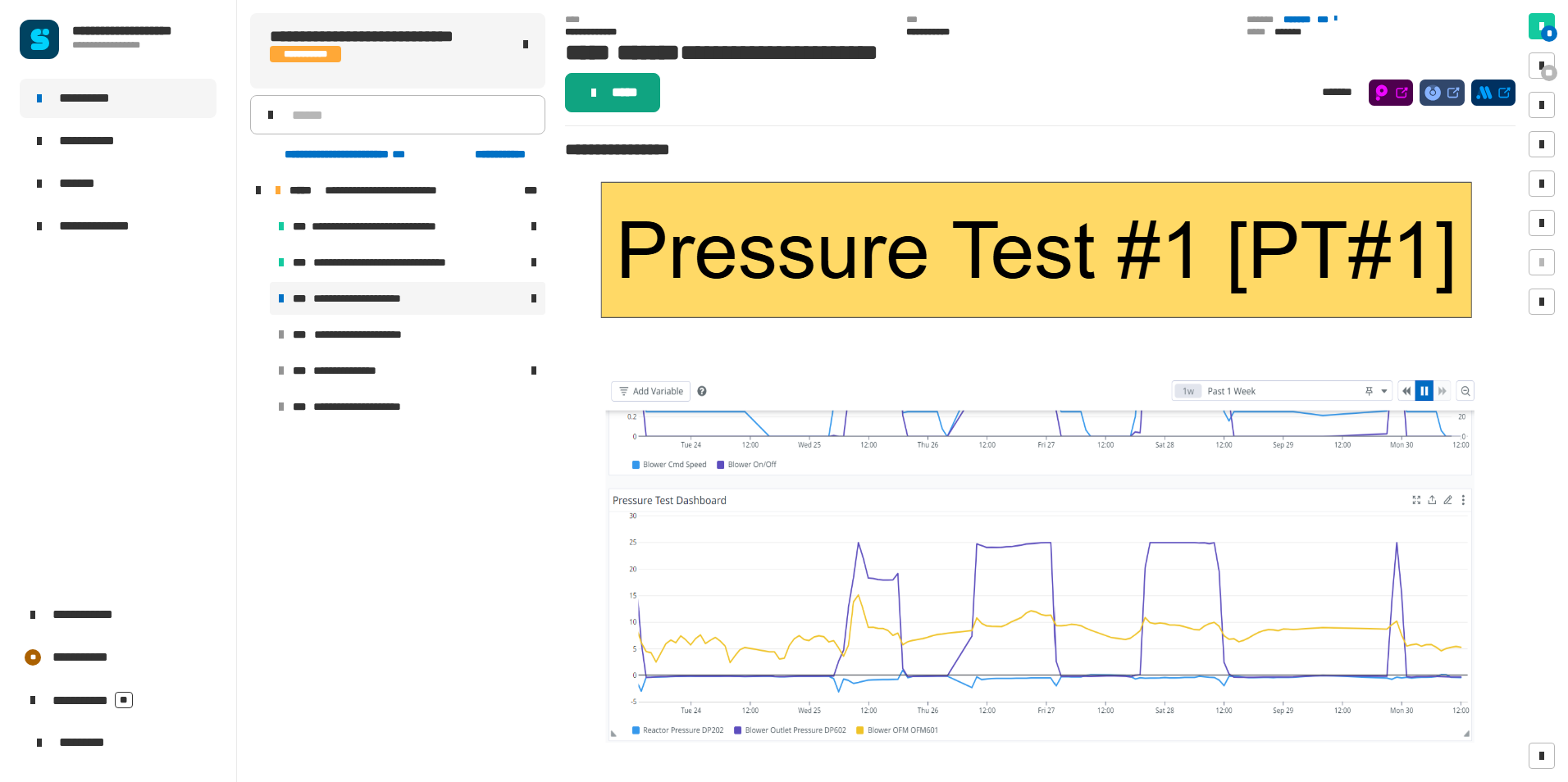 click on "*****" 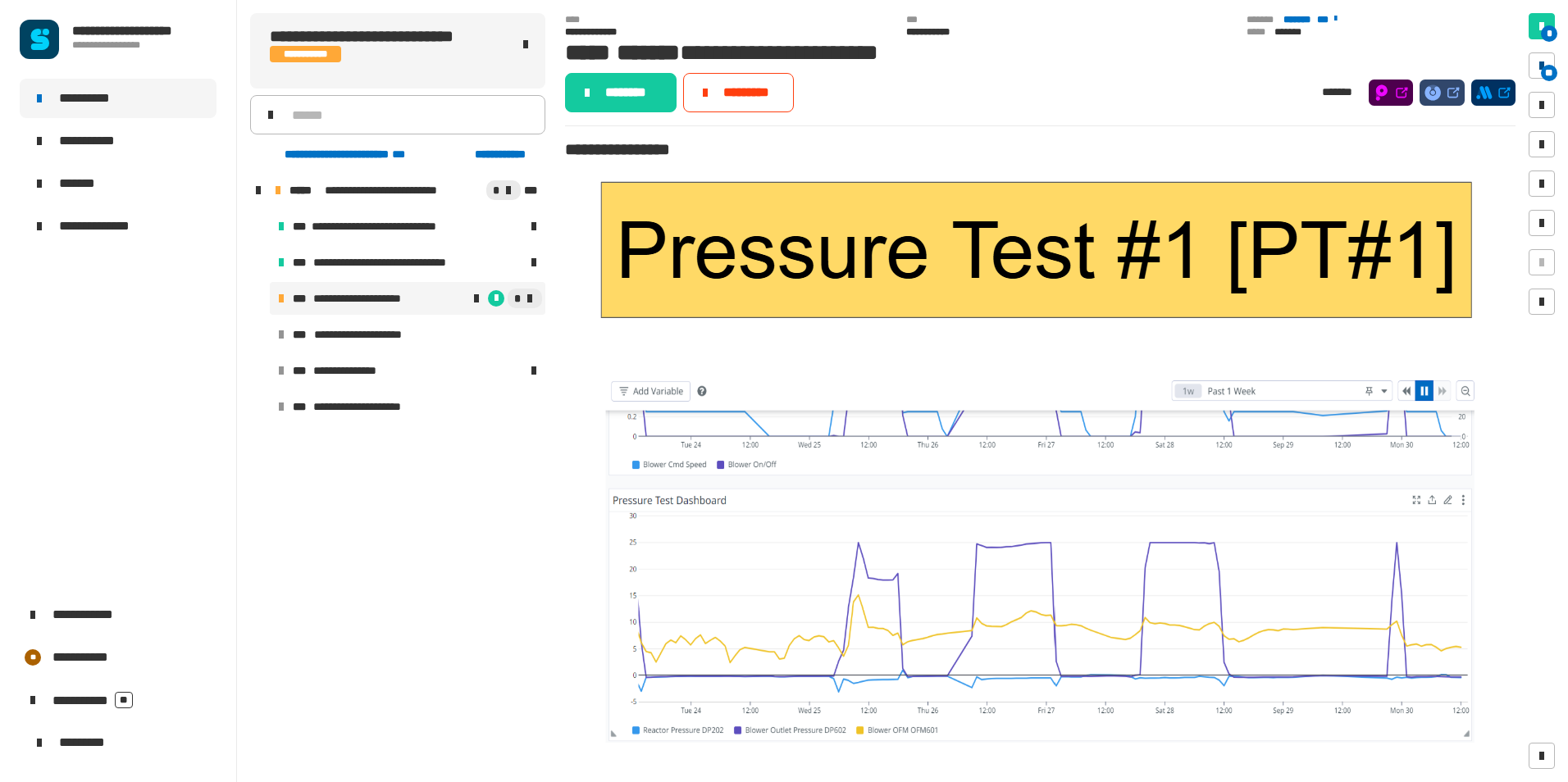 click at bounding box center (1542, 66) 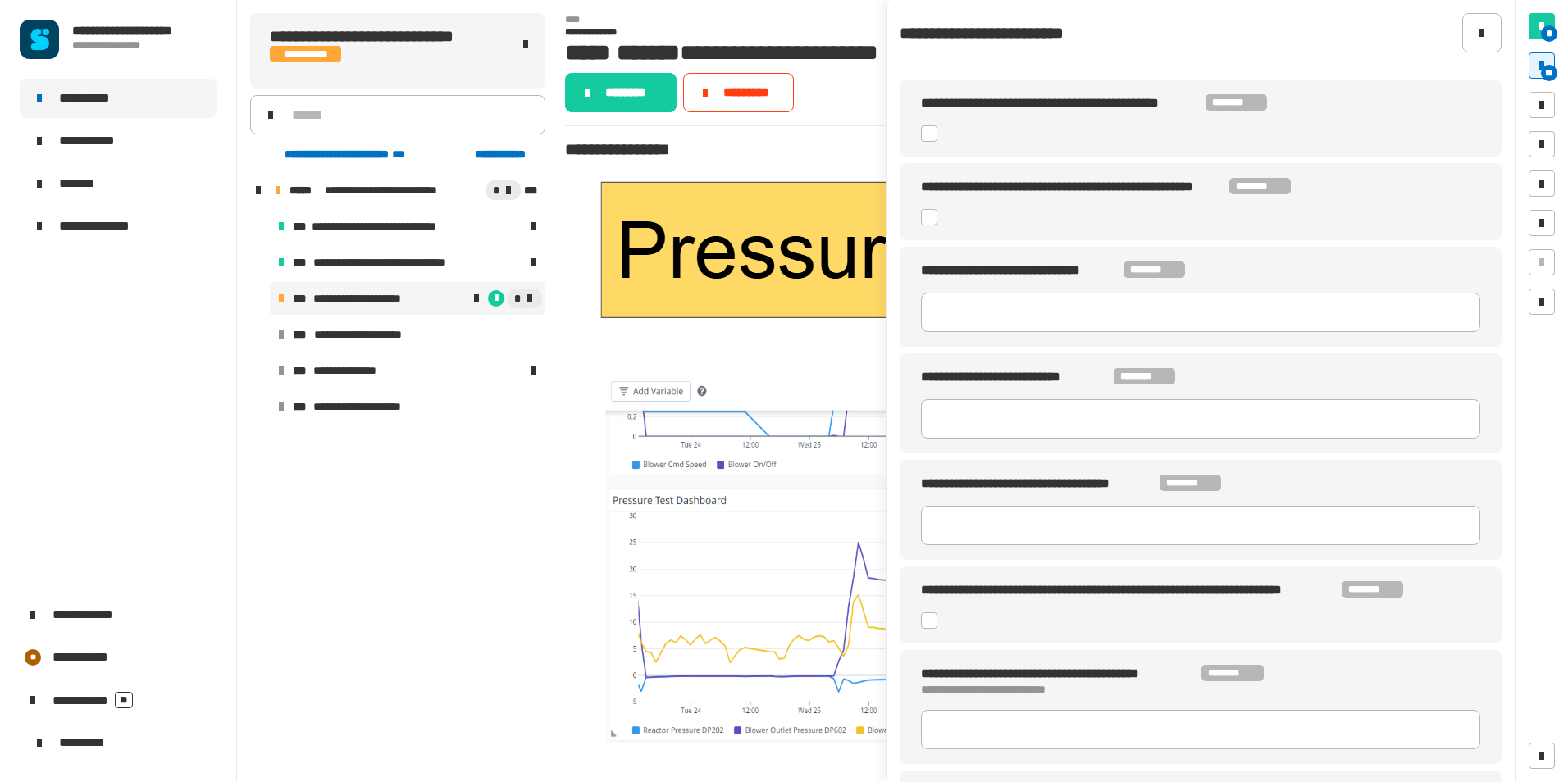 click 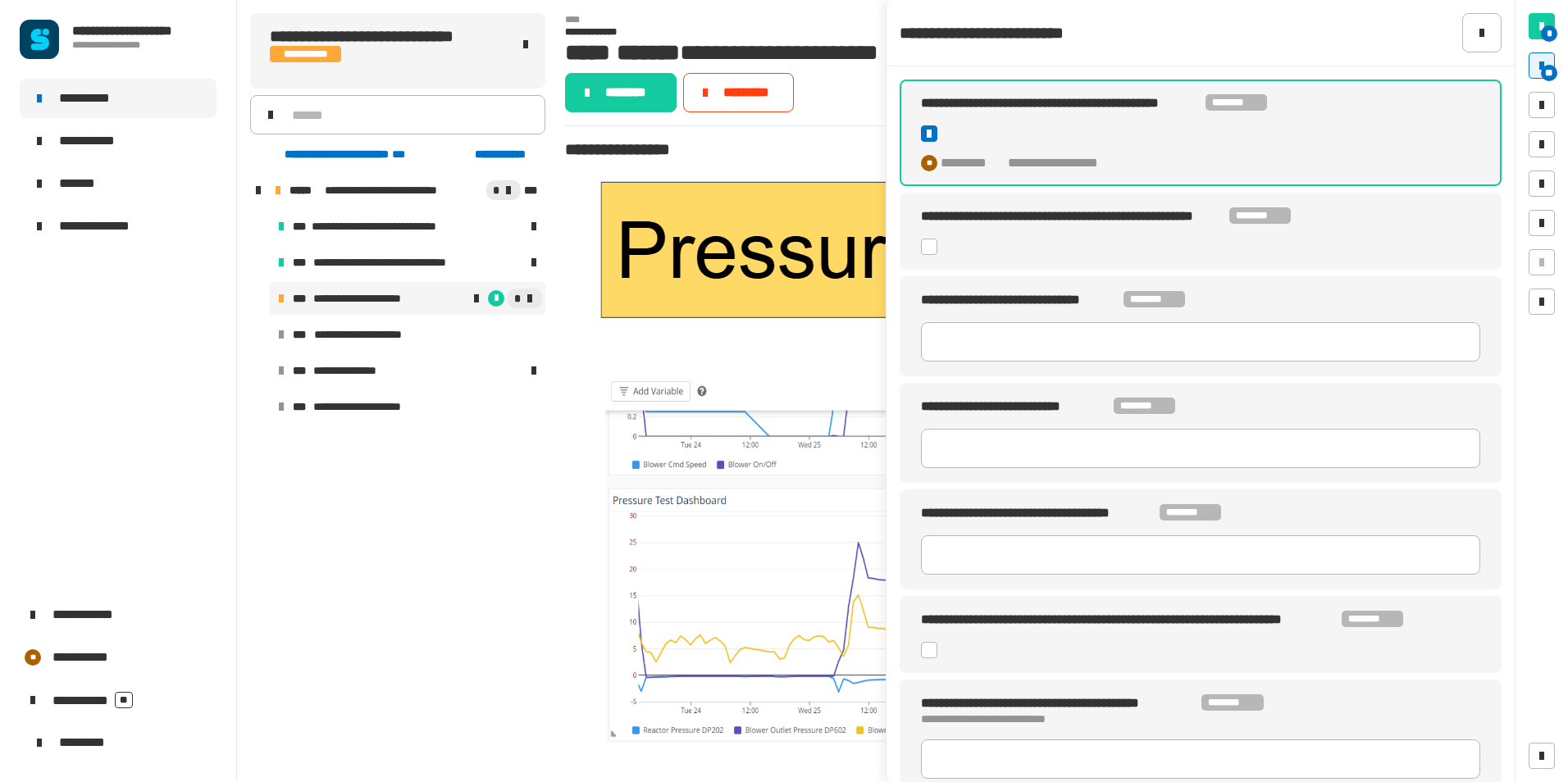 click 